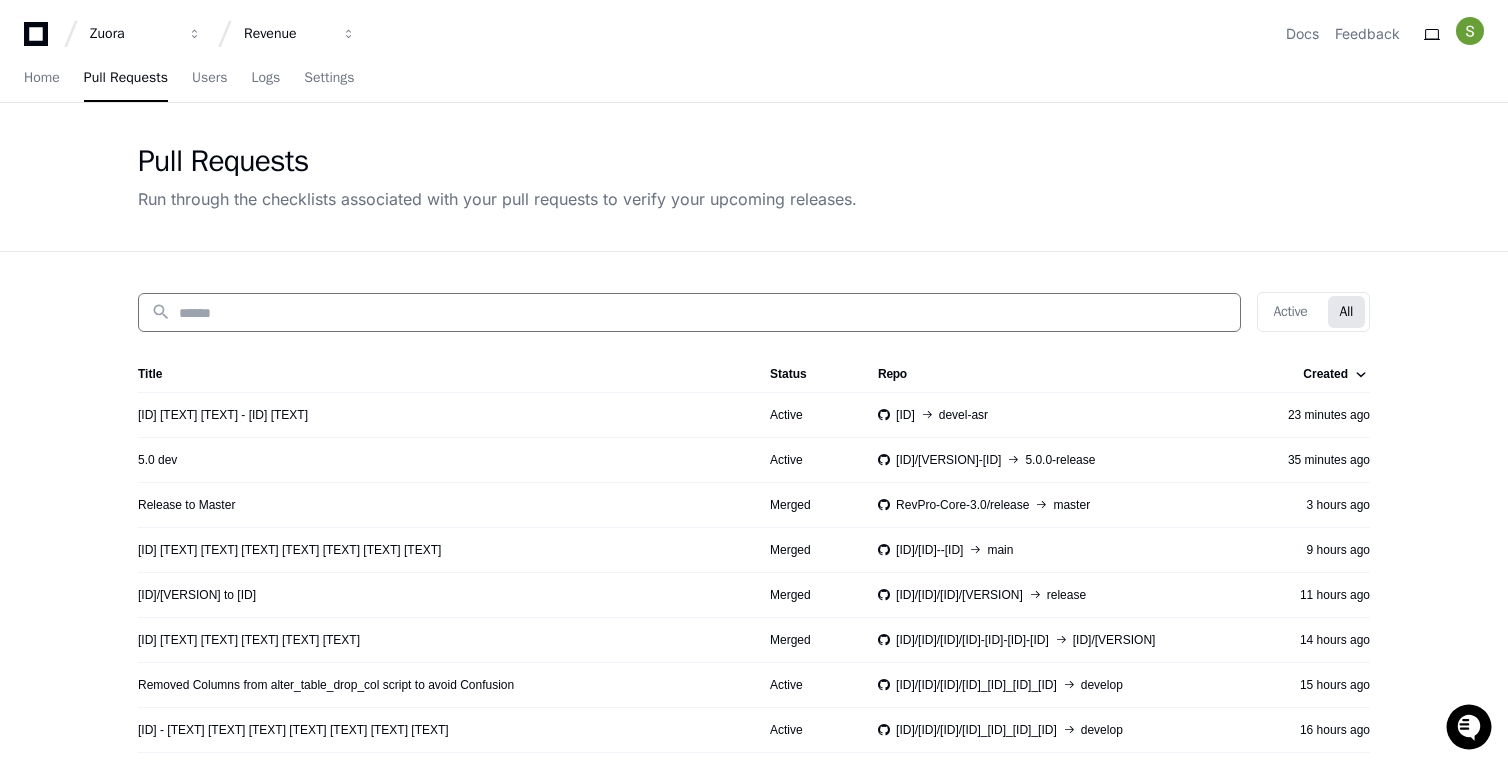 scroll, scrollTop: 0, scrollLeft: 0, axis: both 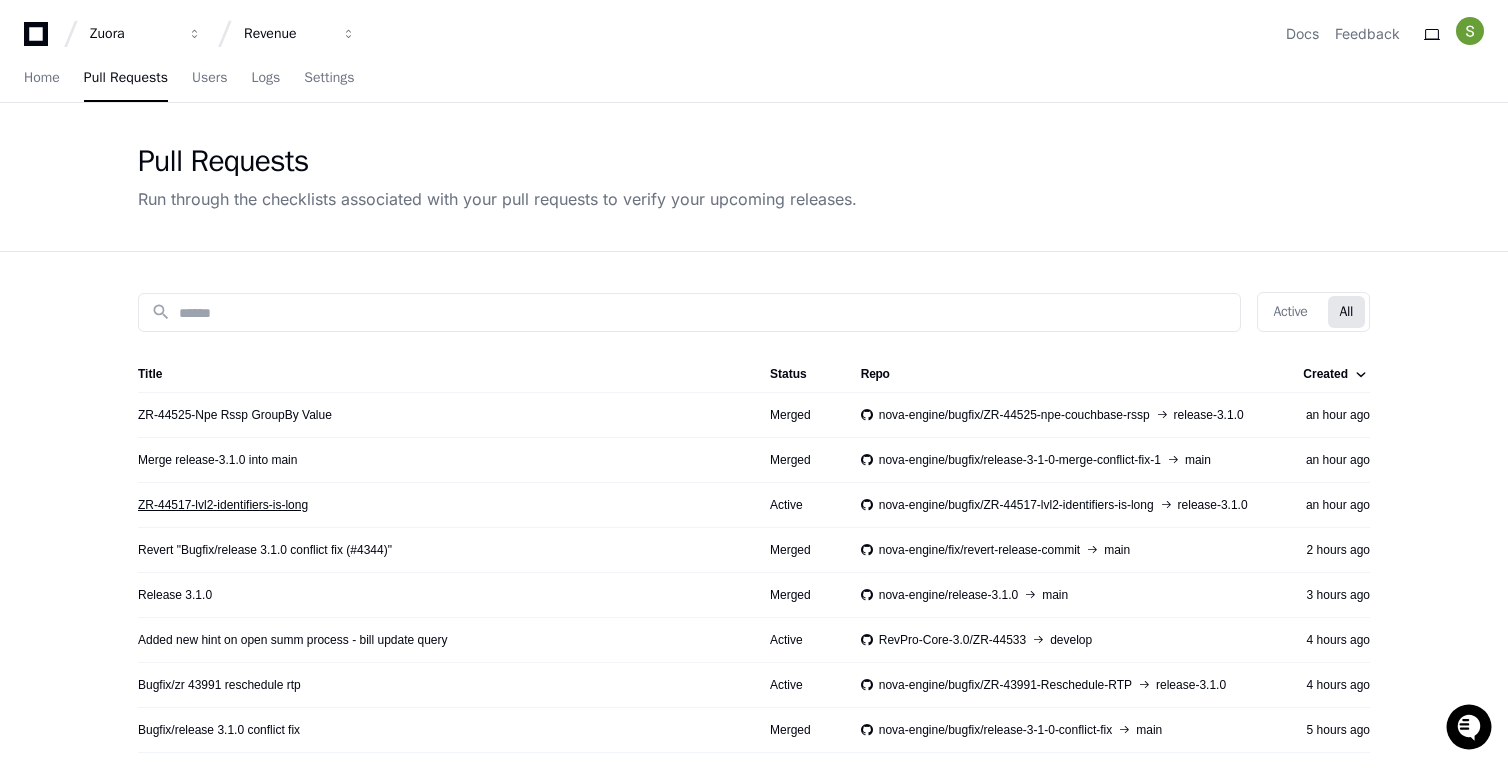 click on "ZR-44517-lvl2-identifiers-is-long" 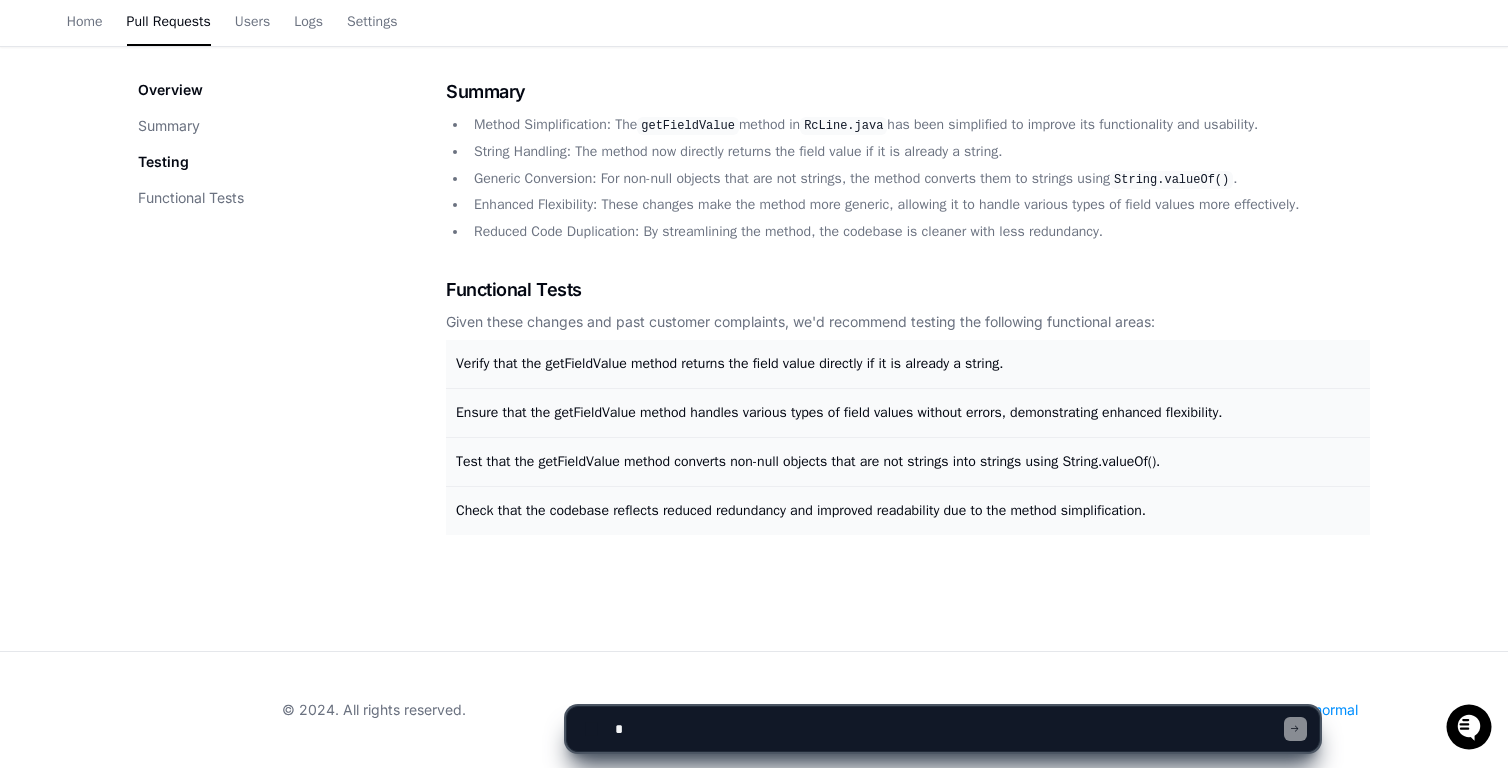 scroll, scrollTop: 0, scrollLeft: 0, axis: both 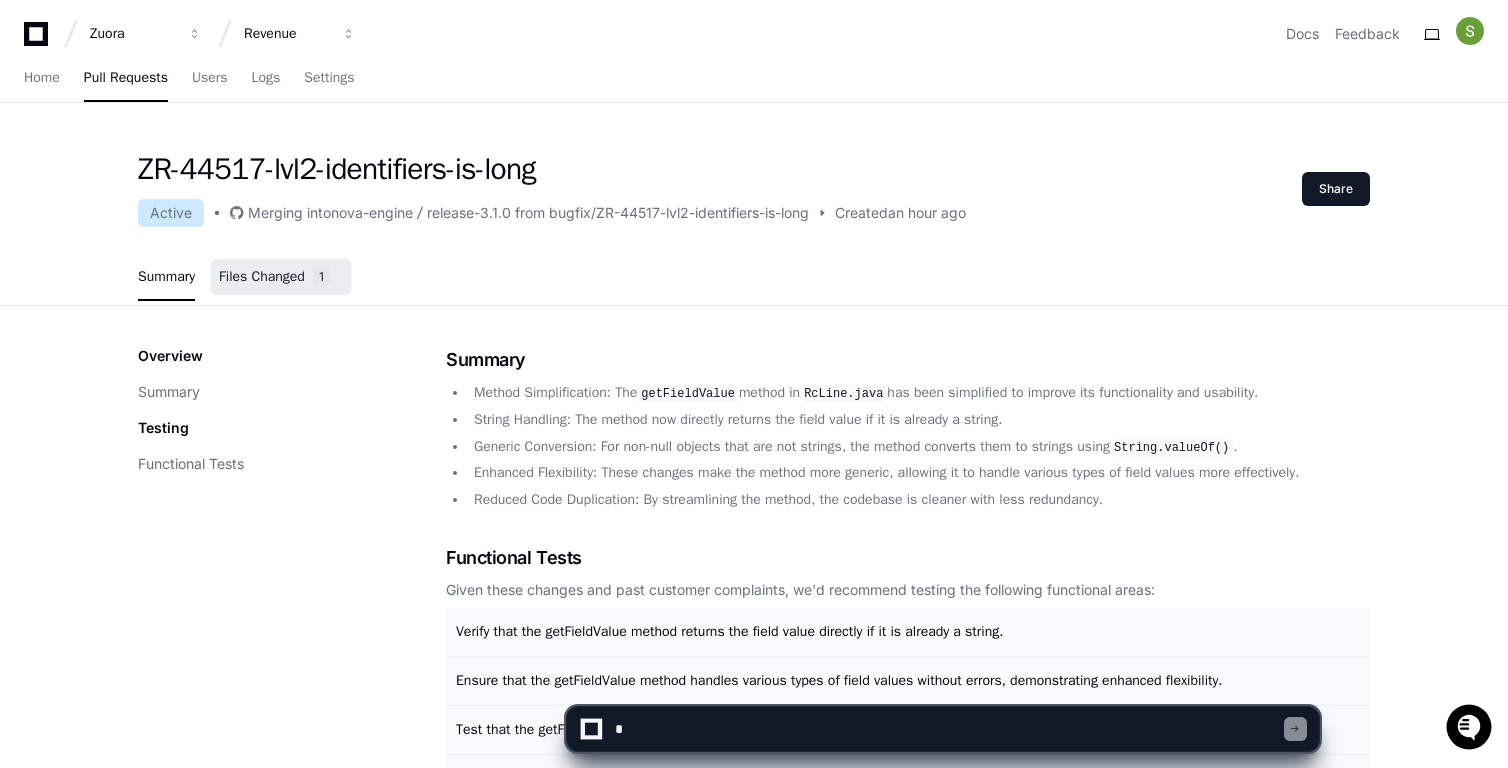 click on "Files Changed" 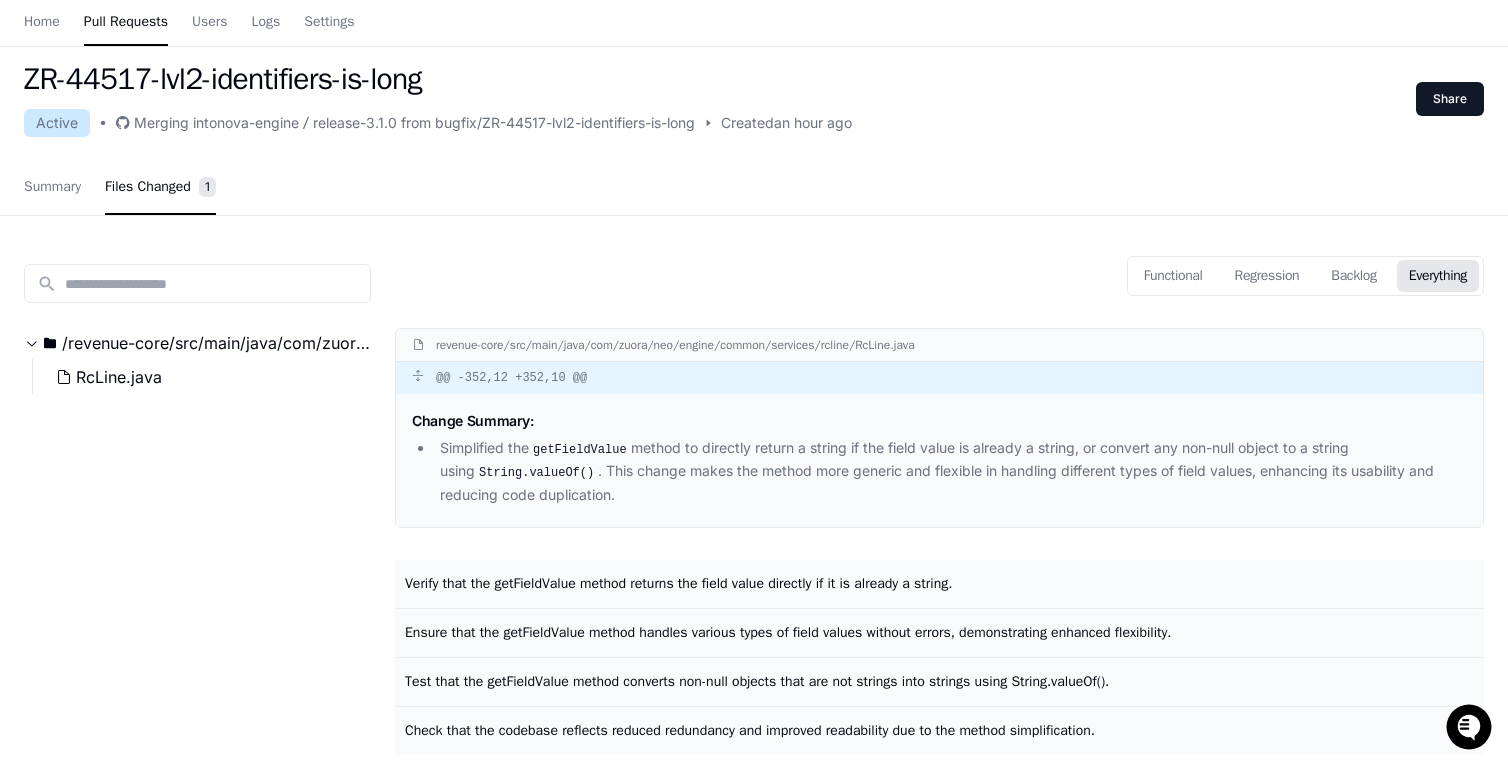 scroll, scrollTop: 0, scrollLeft: 0, axis: both 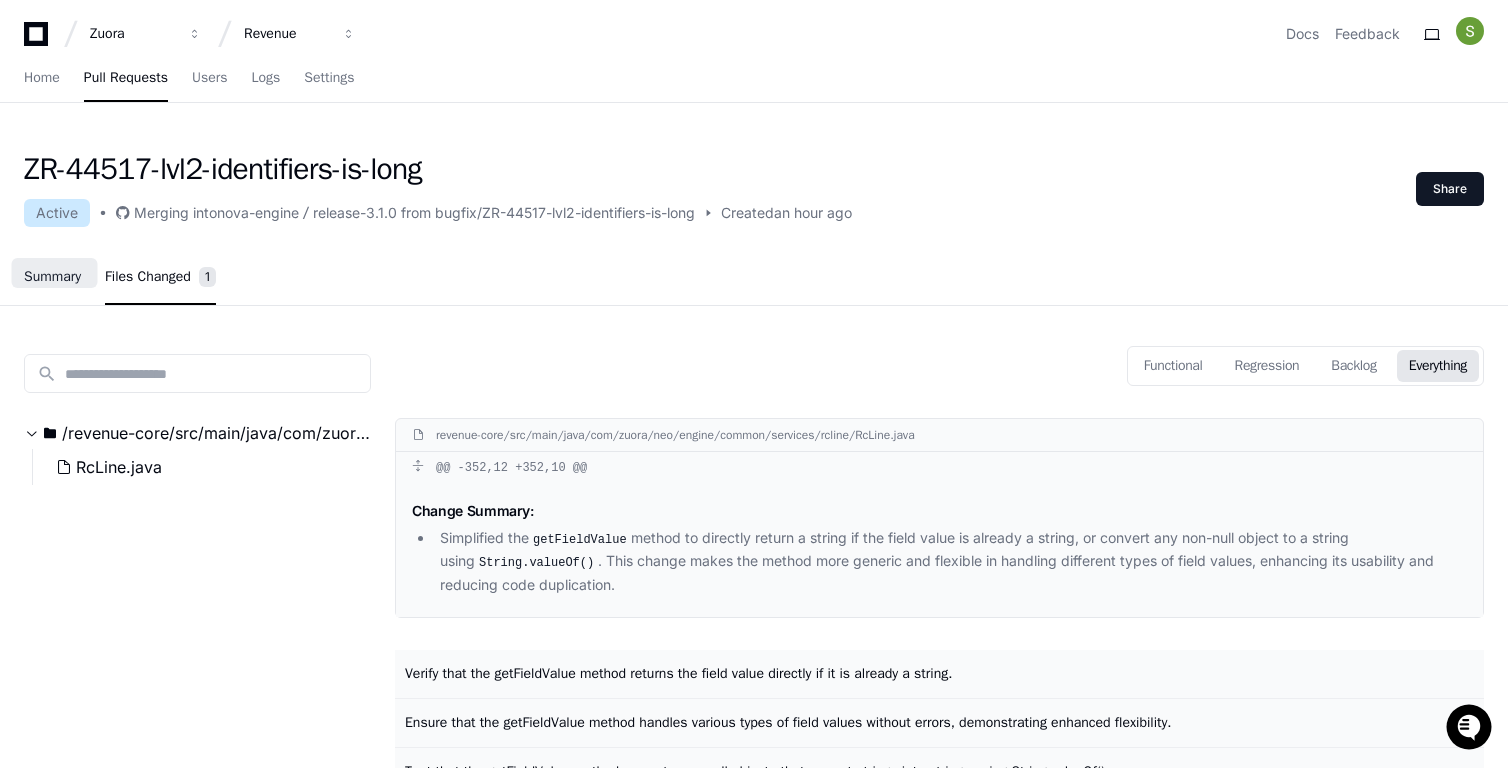 click on "Summary" 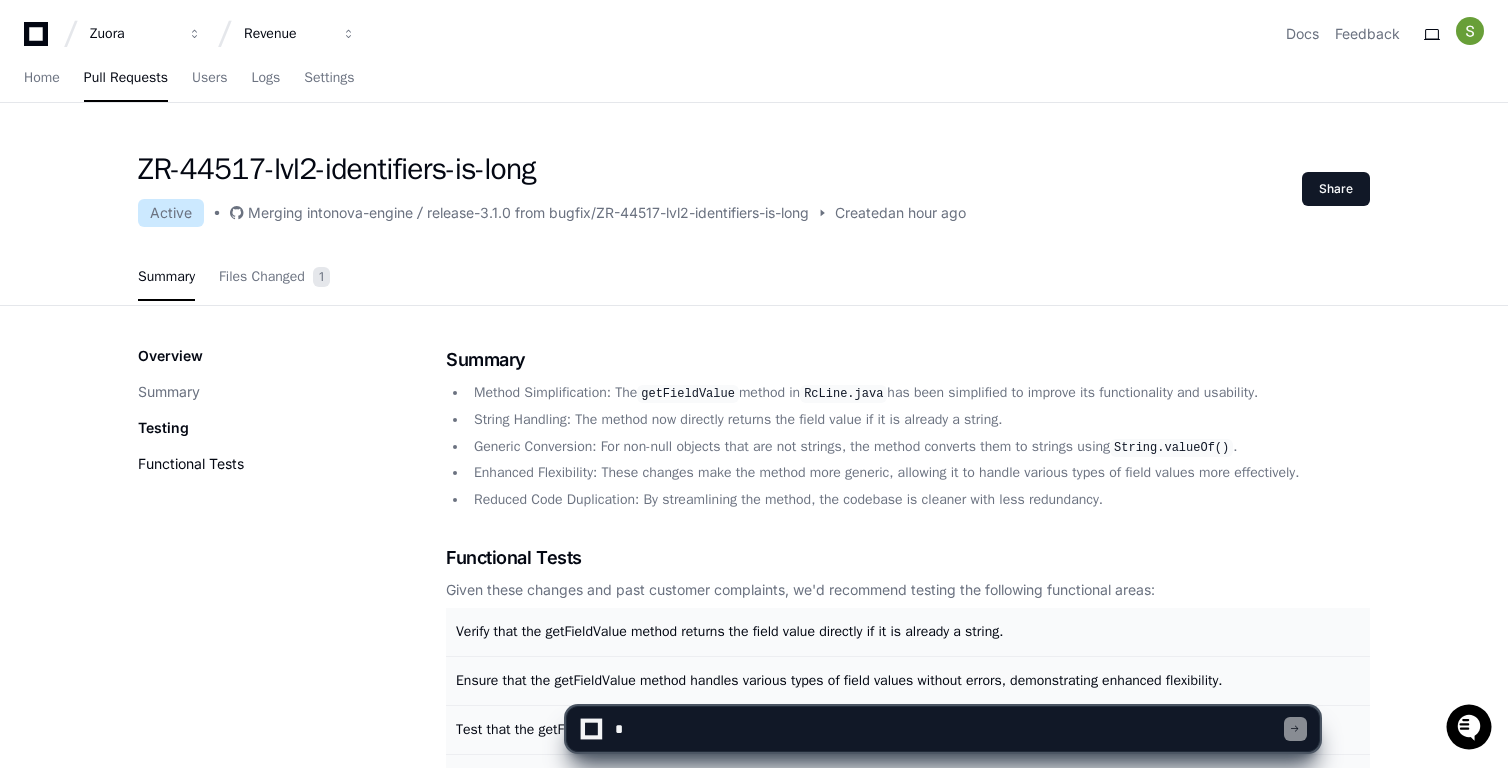 click on "Functional Tests" 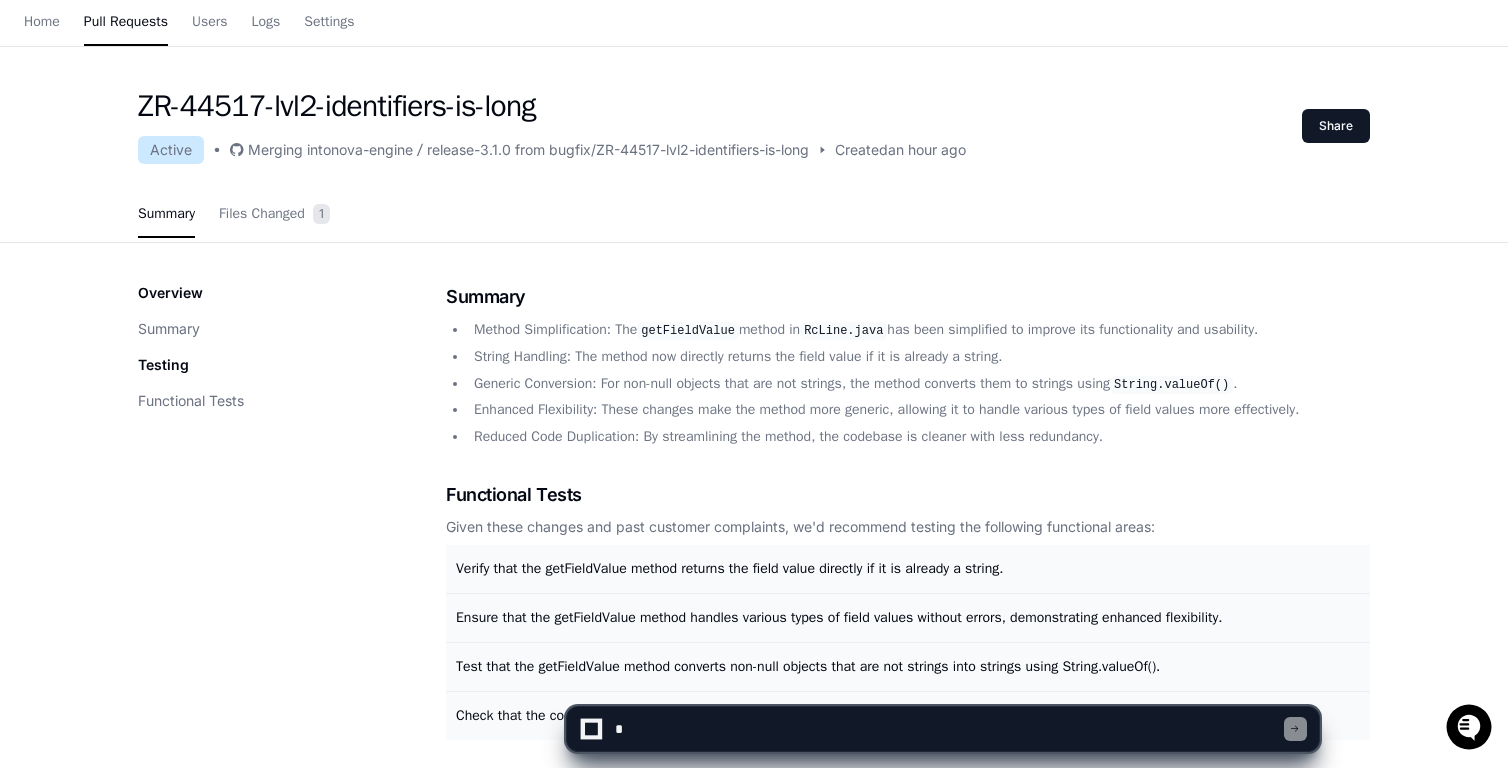 scroll, scrollTop: 0, scrollLeft: 0, axis: both 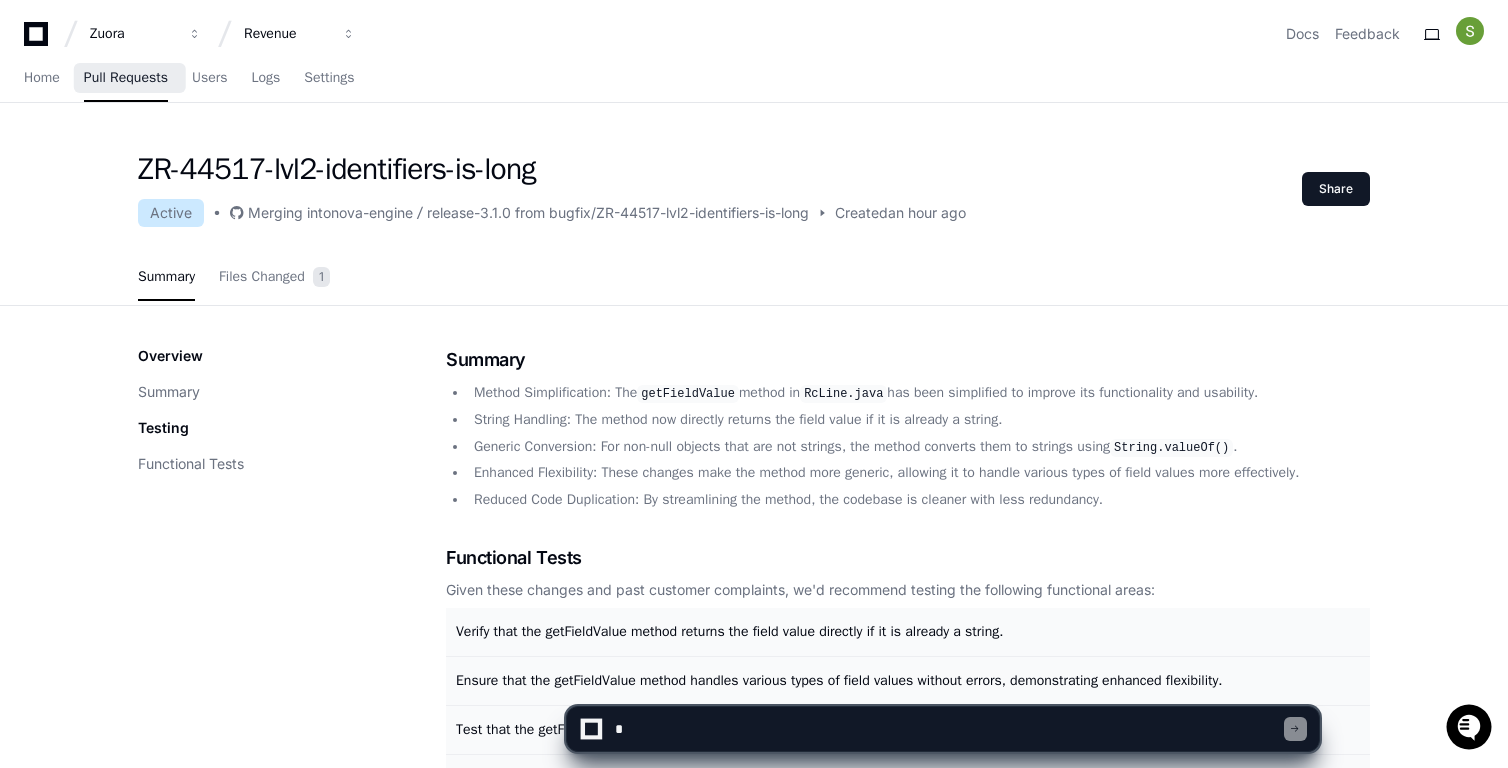 click on "Pull Requests" at bounding box center (126, 79) 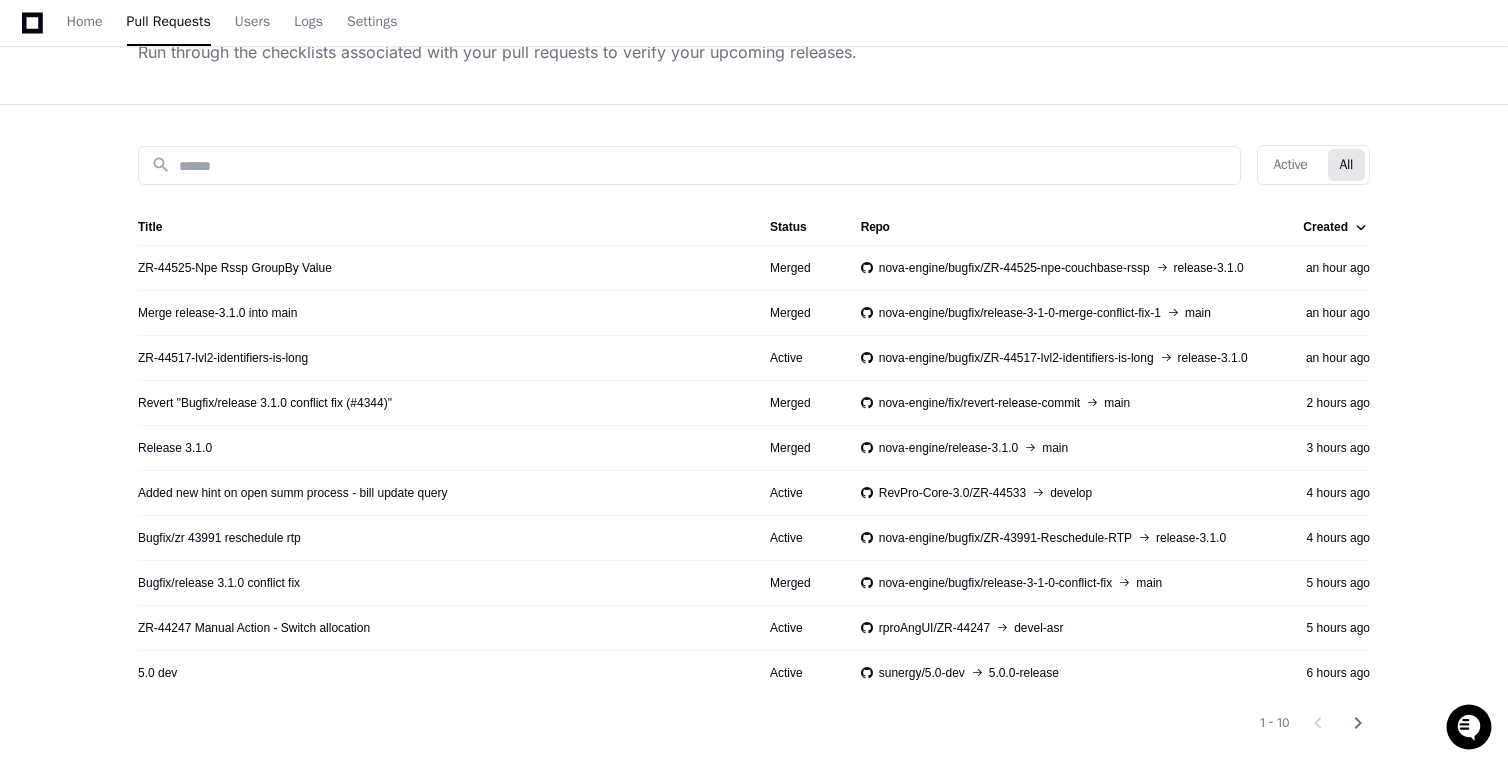scroll, scrollTop: 161, scrollLeft: 0, axis: vertical 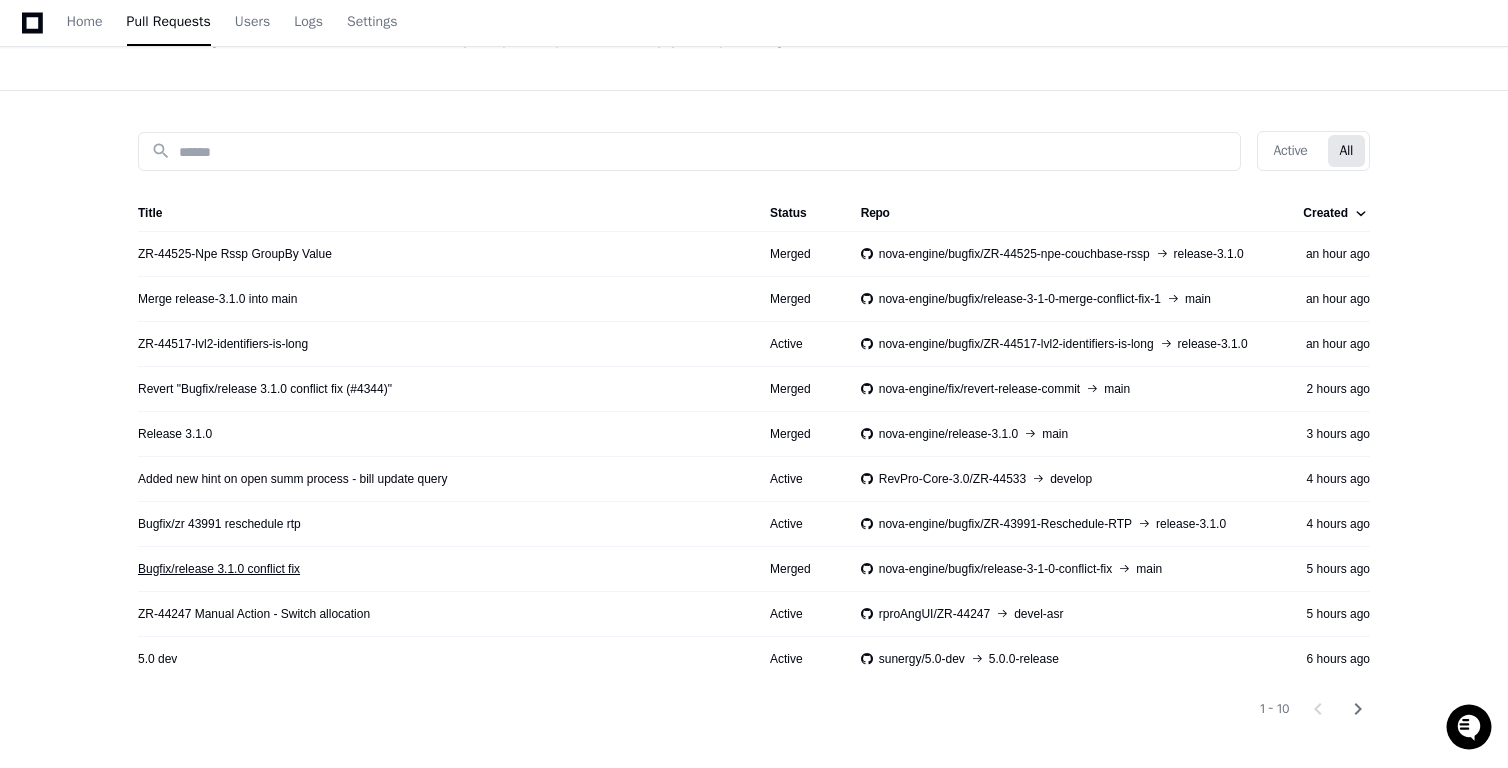 click on "Bugfix/release 3.1.0 conflict fix" 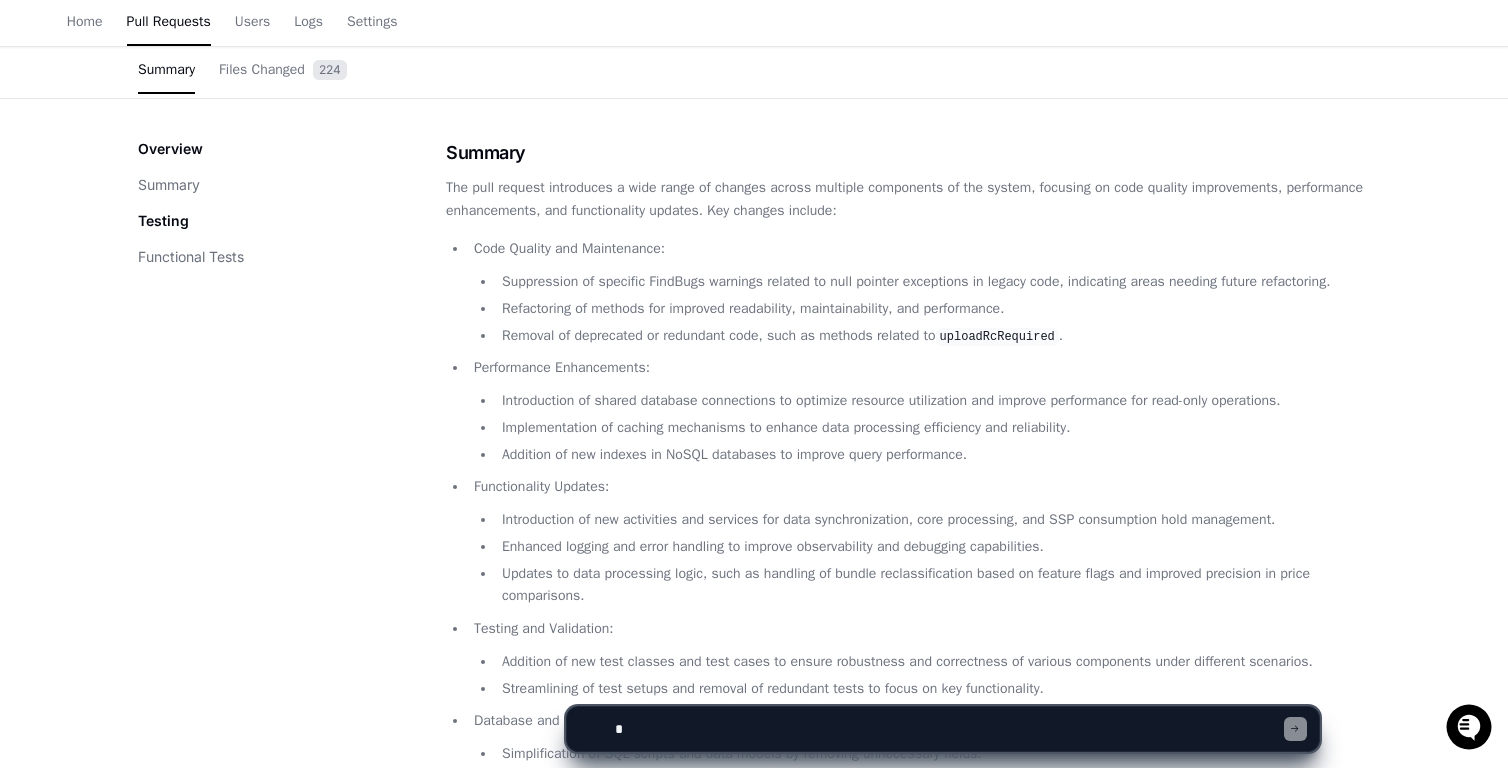 scroll, scrollTop: 0, scrollLeft: 0, axis: both 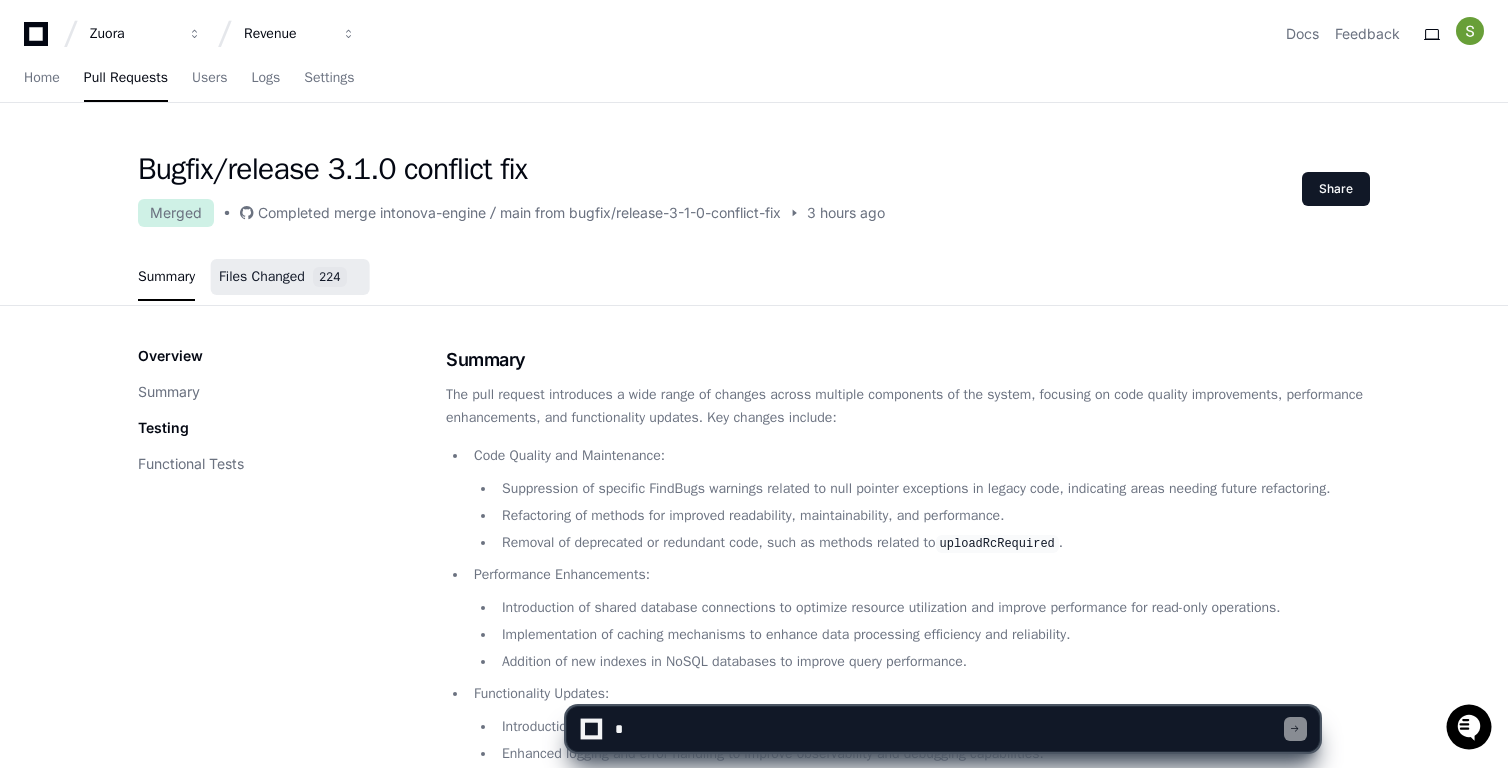 click on "Files Changed" 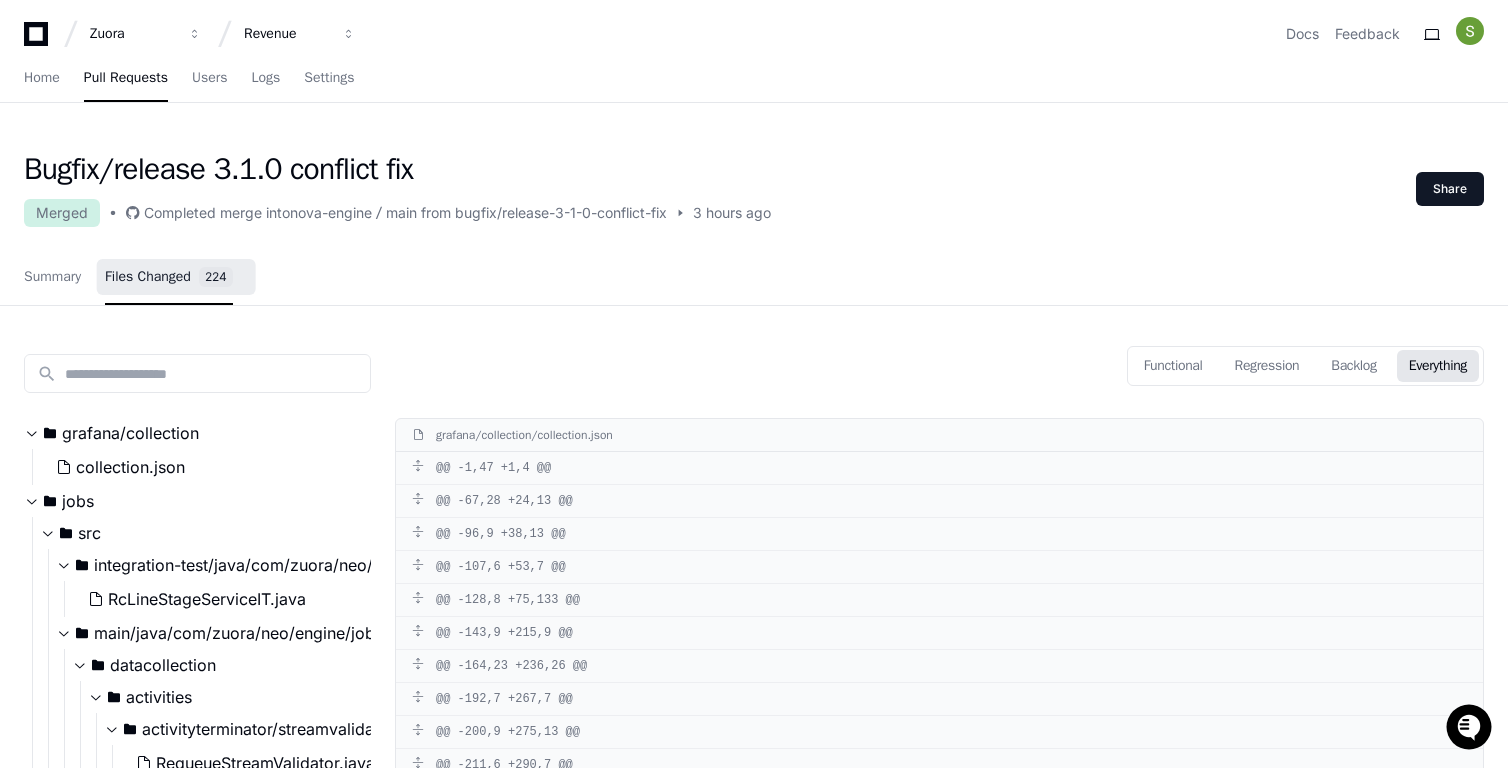 click on "Files Changed" 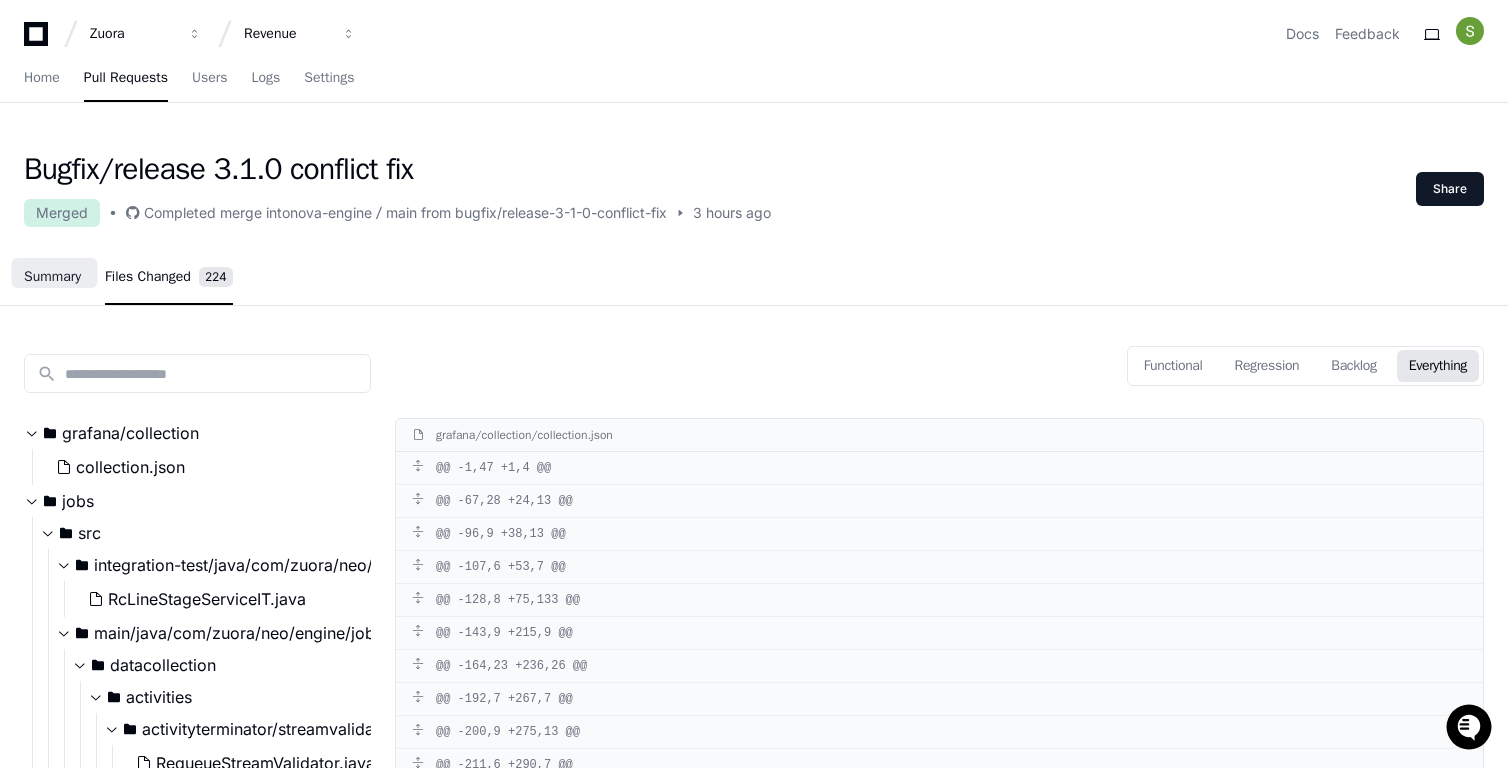 click on "Summary" 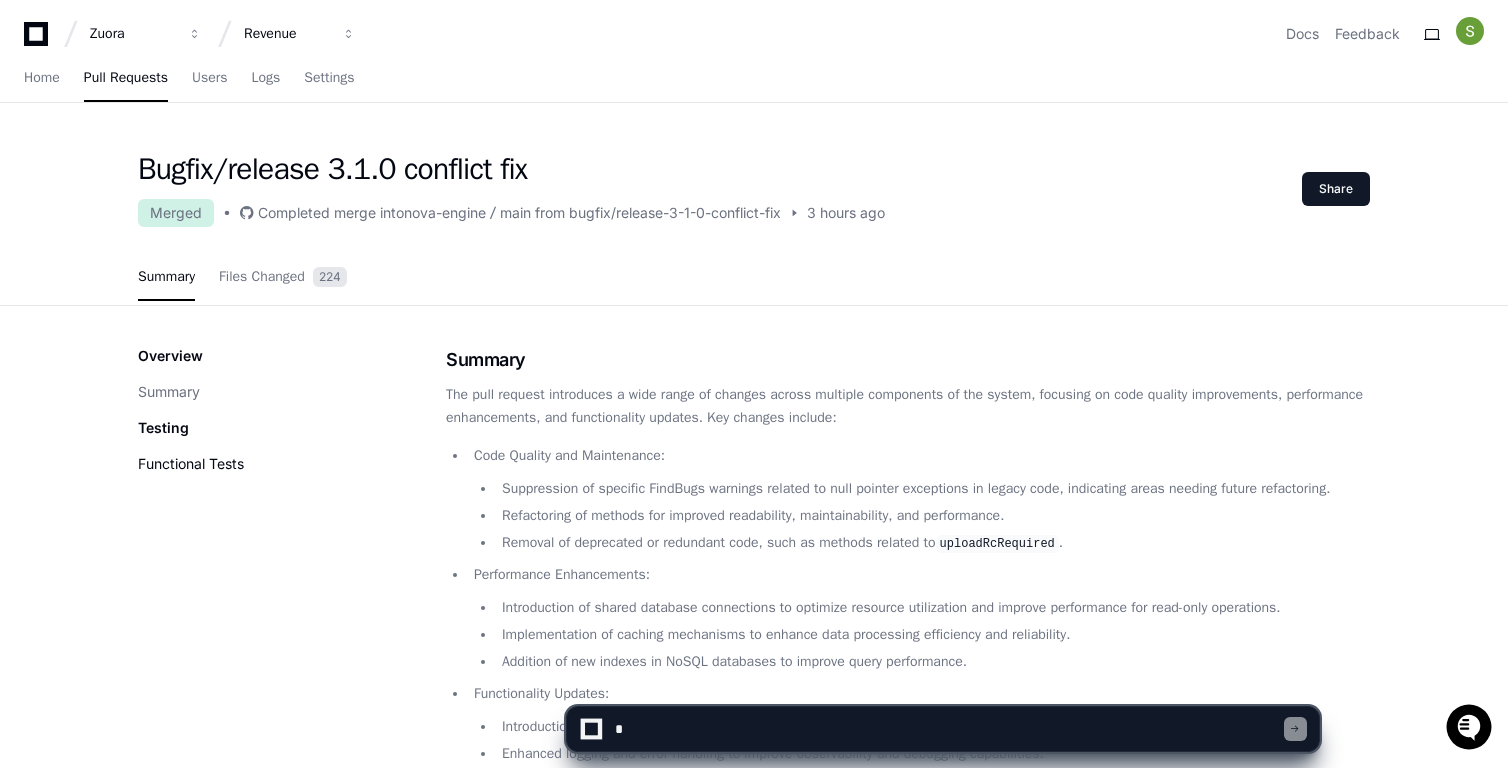 click on "Functional Tests" 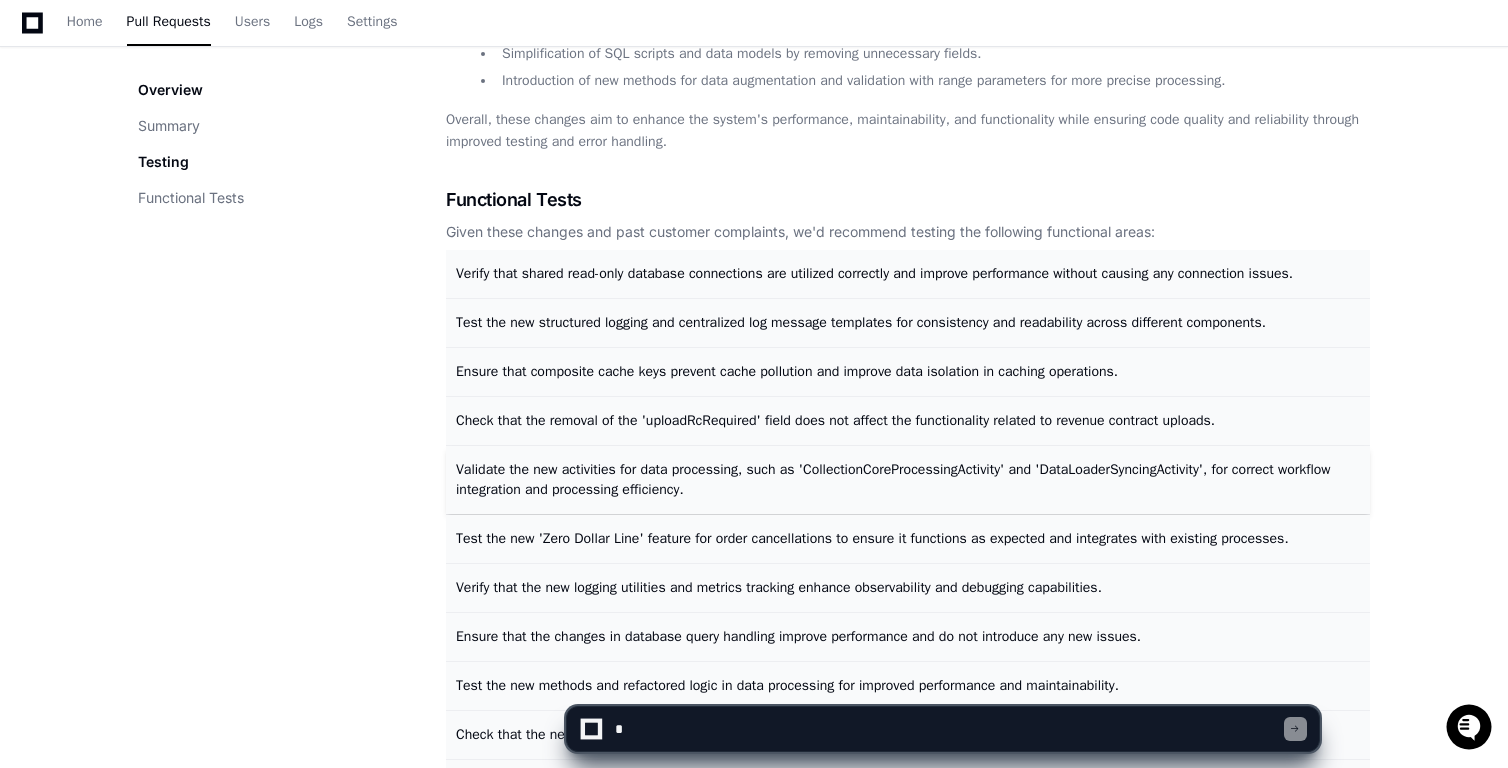 scroll, scrollTop: 879, scrollLeft: 0, axis: vertical 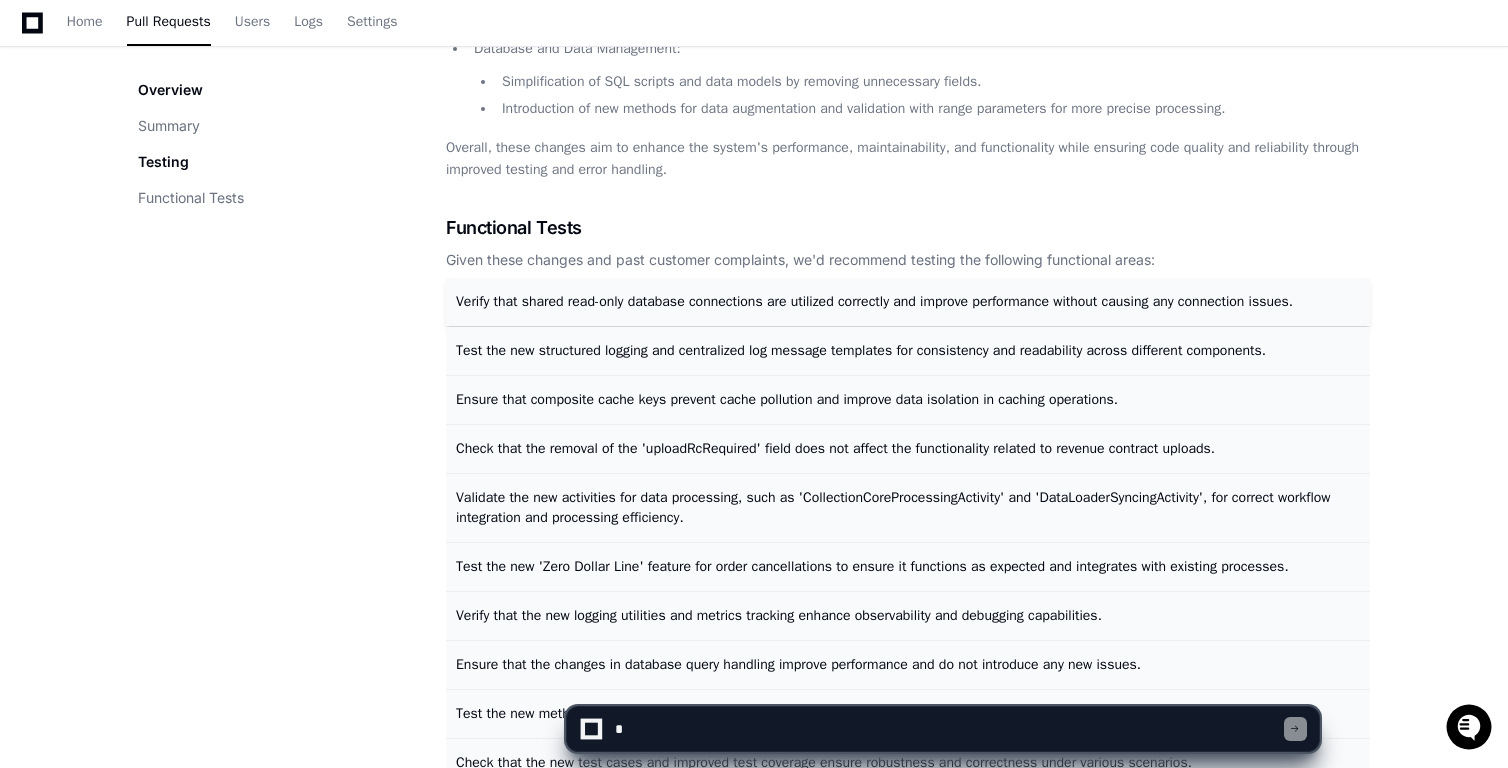 click on "Verify that shared read-only database connections are utilized correctly and improve performance without causing any connection issues." at bounding box center (874, 301) 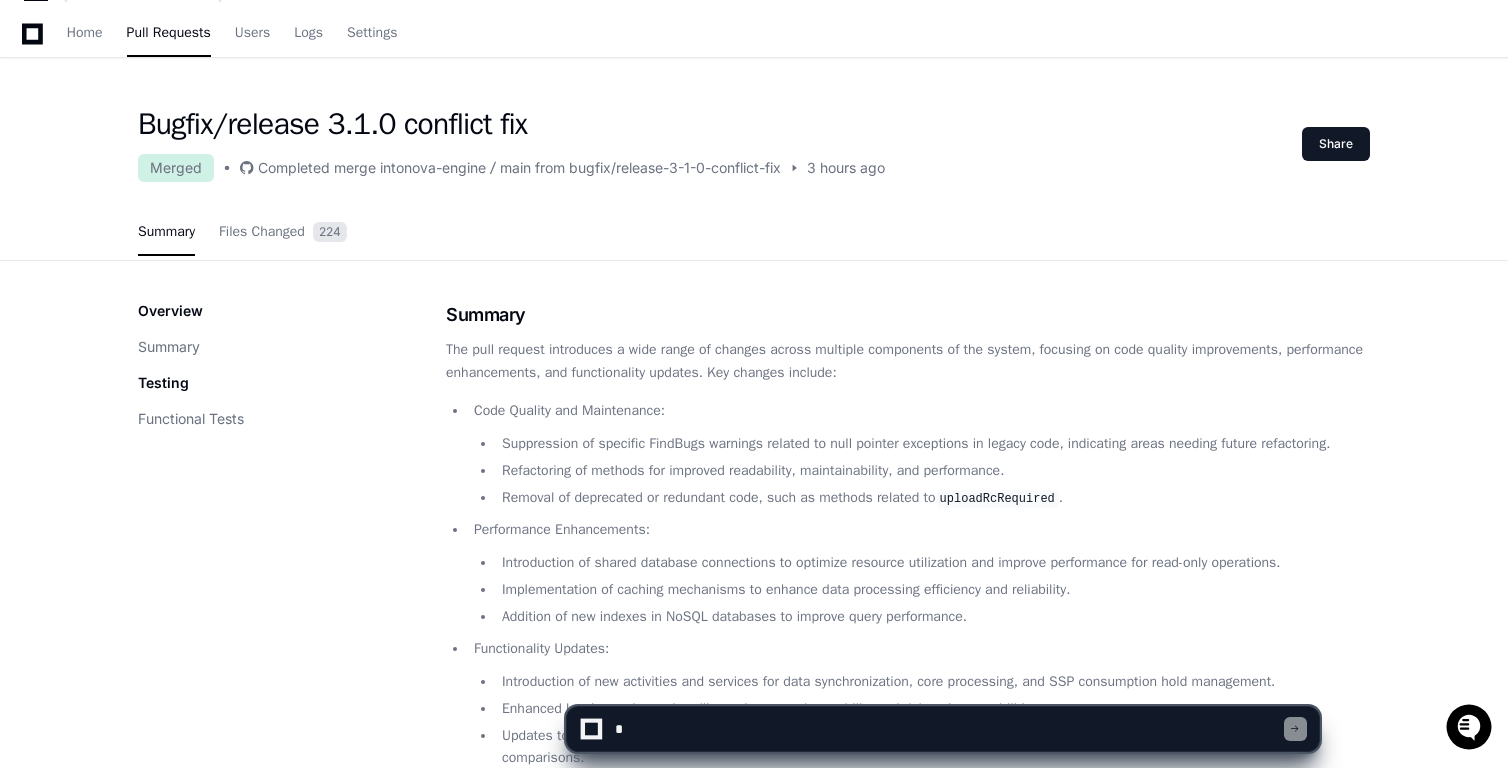 scroll, scrollTop: 0, scrollLeft: 0, axis: both 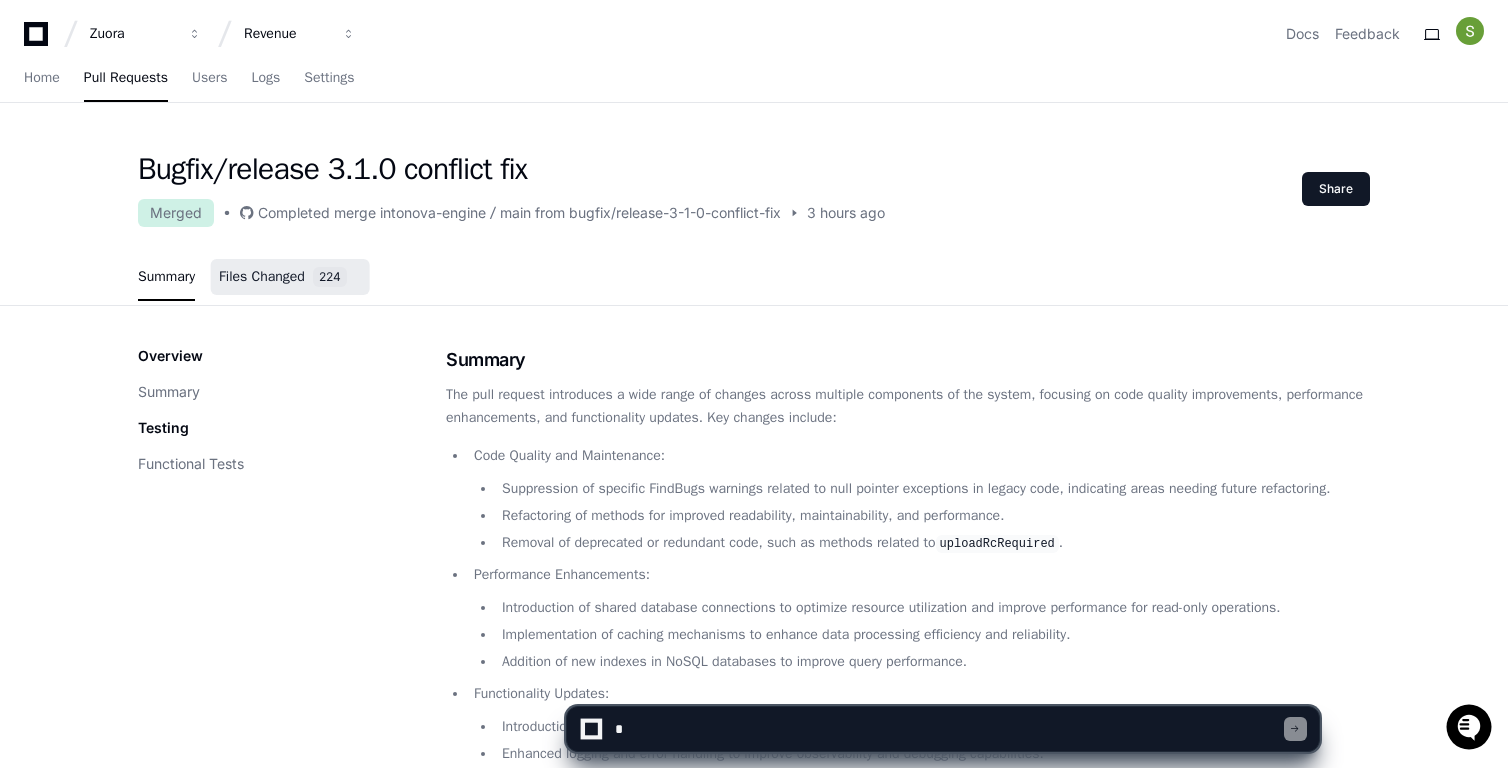 click on "Files Changed" 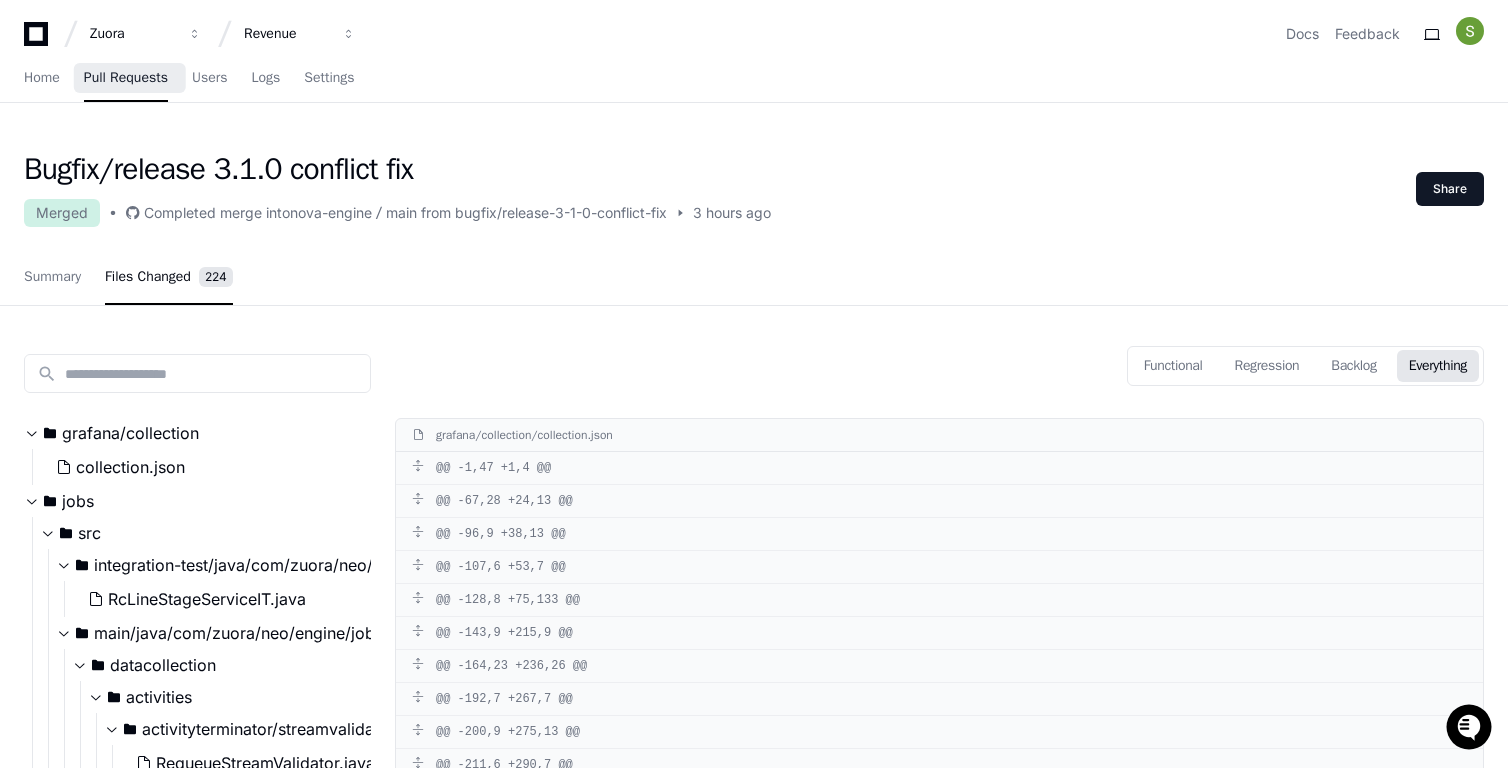 click on "Pull Requests" at bounding box center (126, 79) 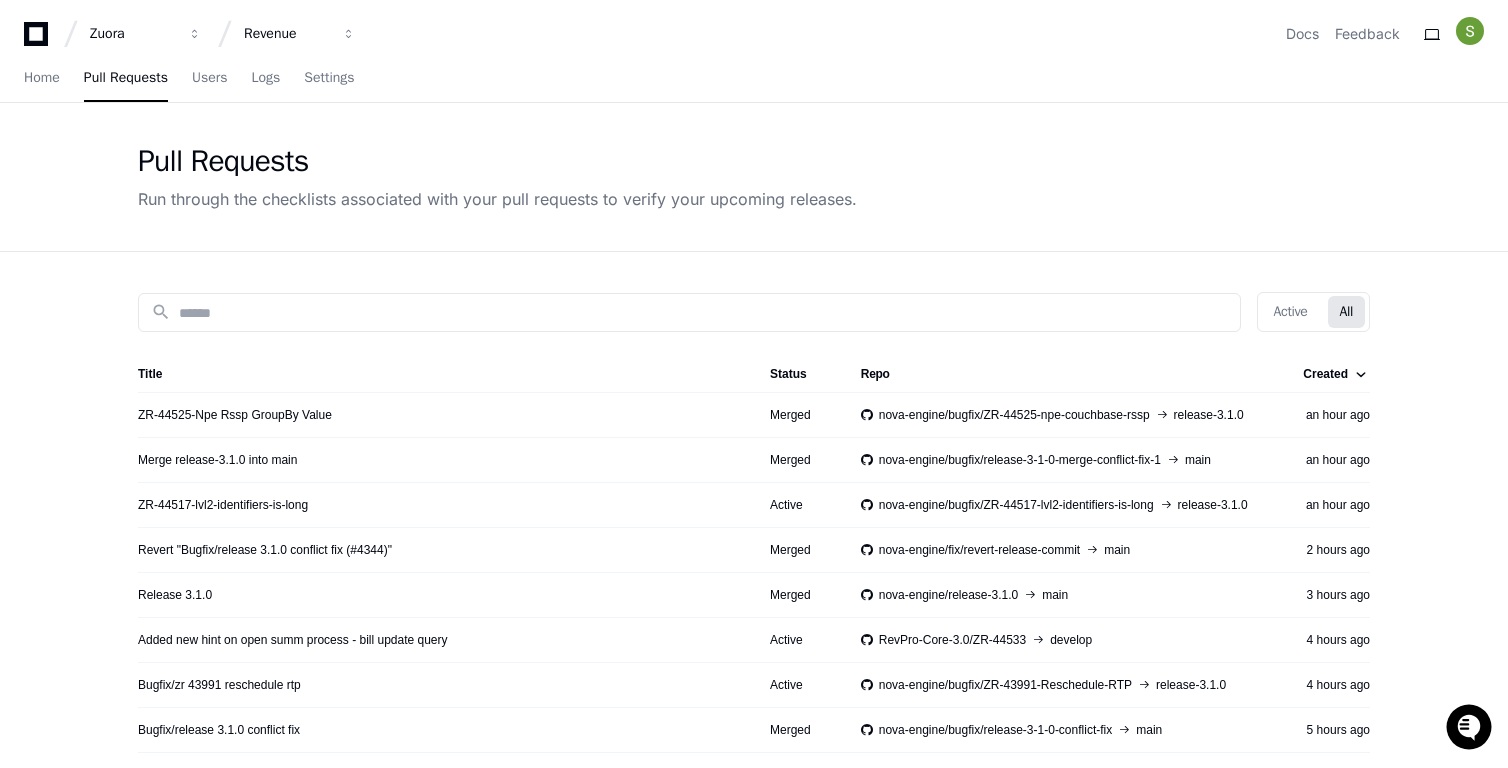 click on "ZR-44525-Npe Rssp GroupBy Value" 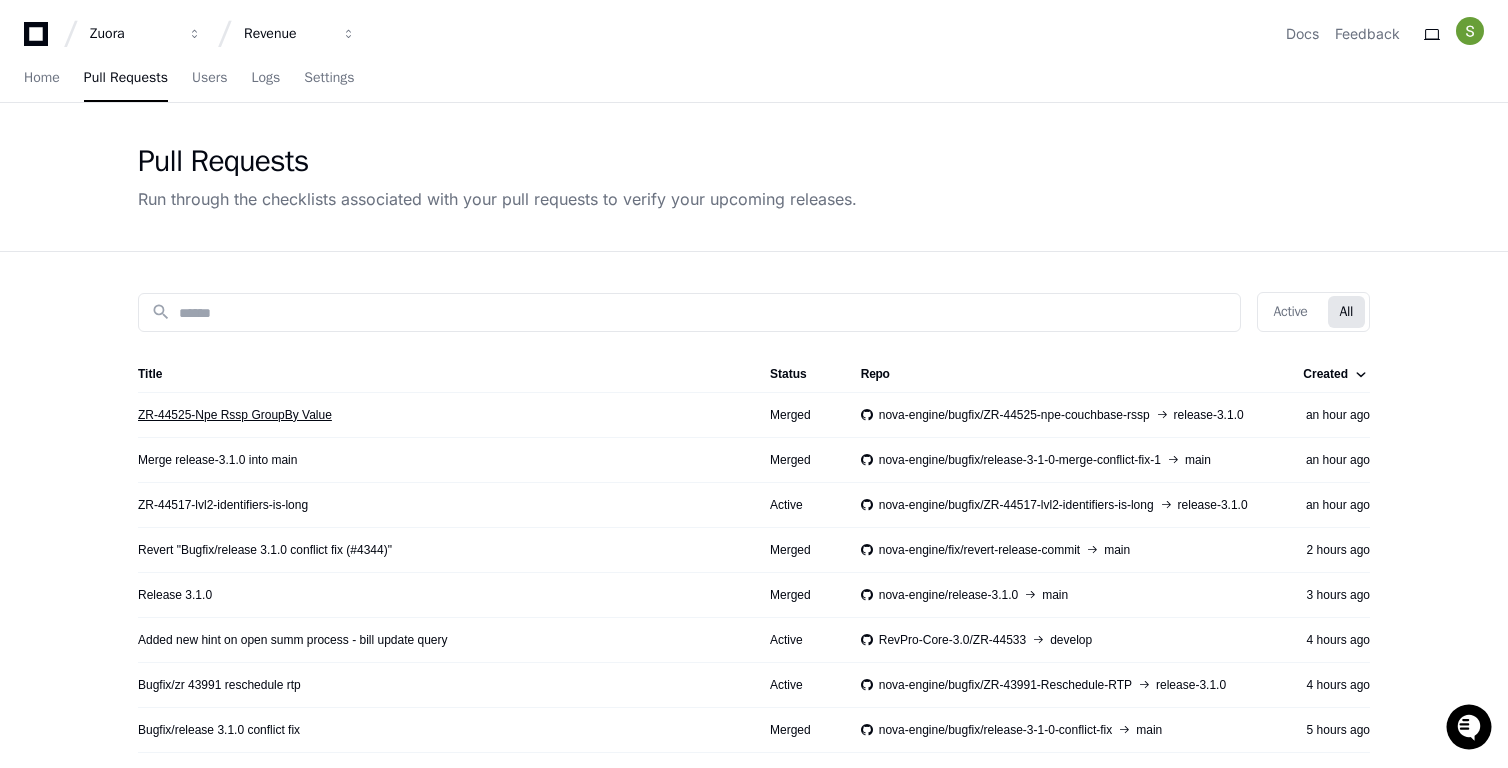 click on "ZR-44525-Npe Rssp GroupBy Value" 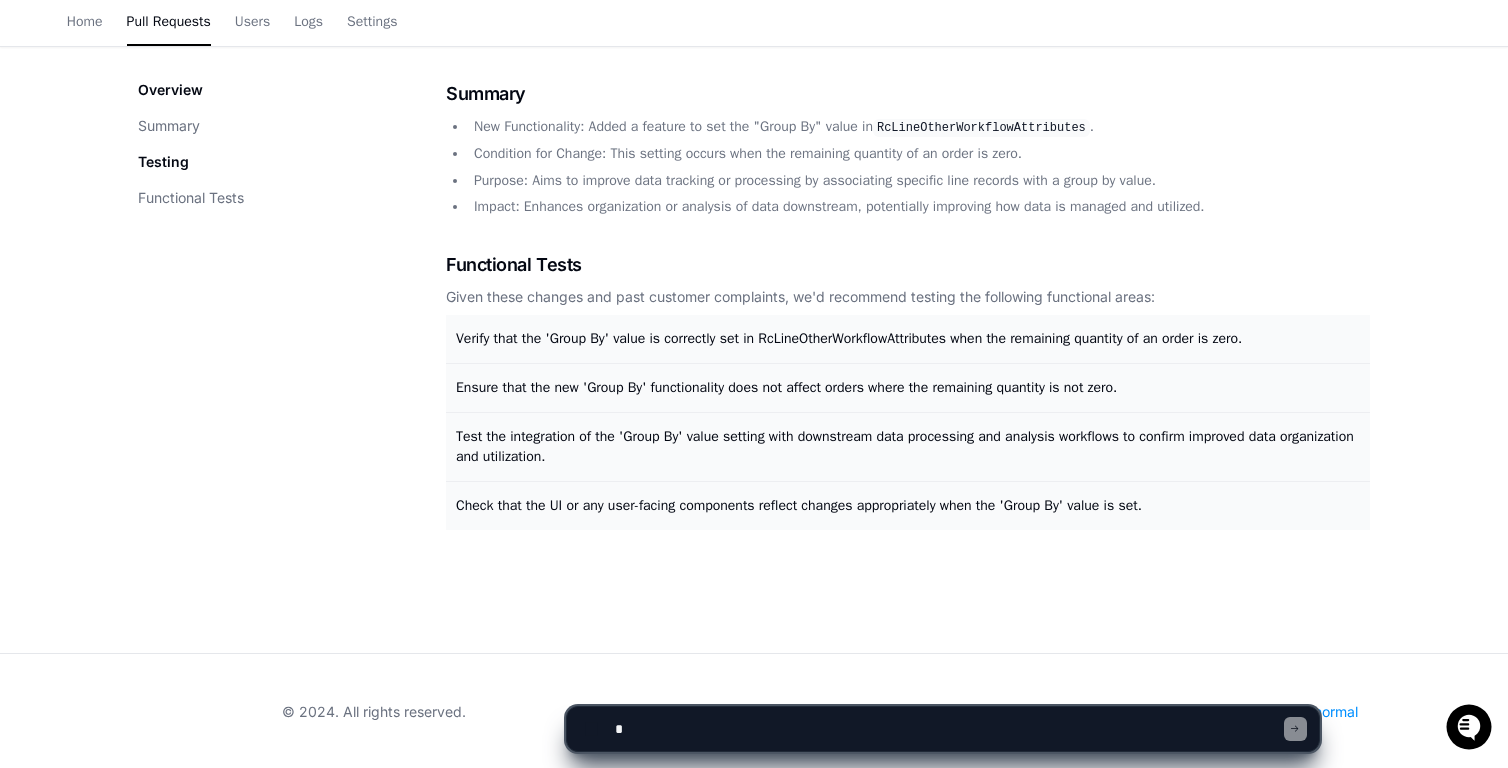 scroll, scrollTop: 268, scrollLeft: 0, axis: vertical 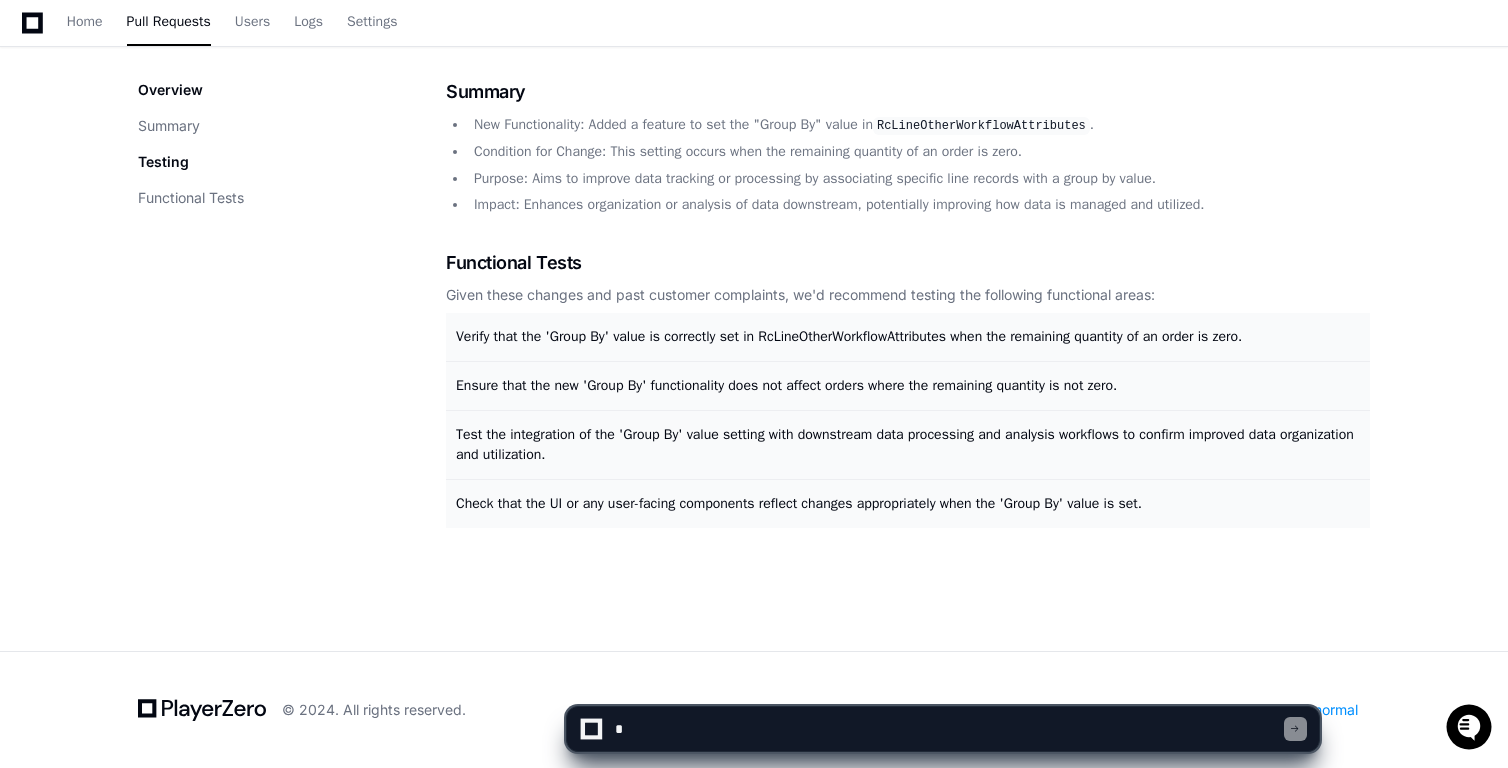 click 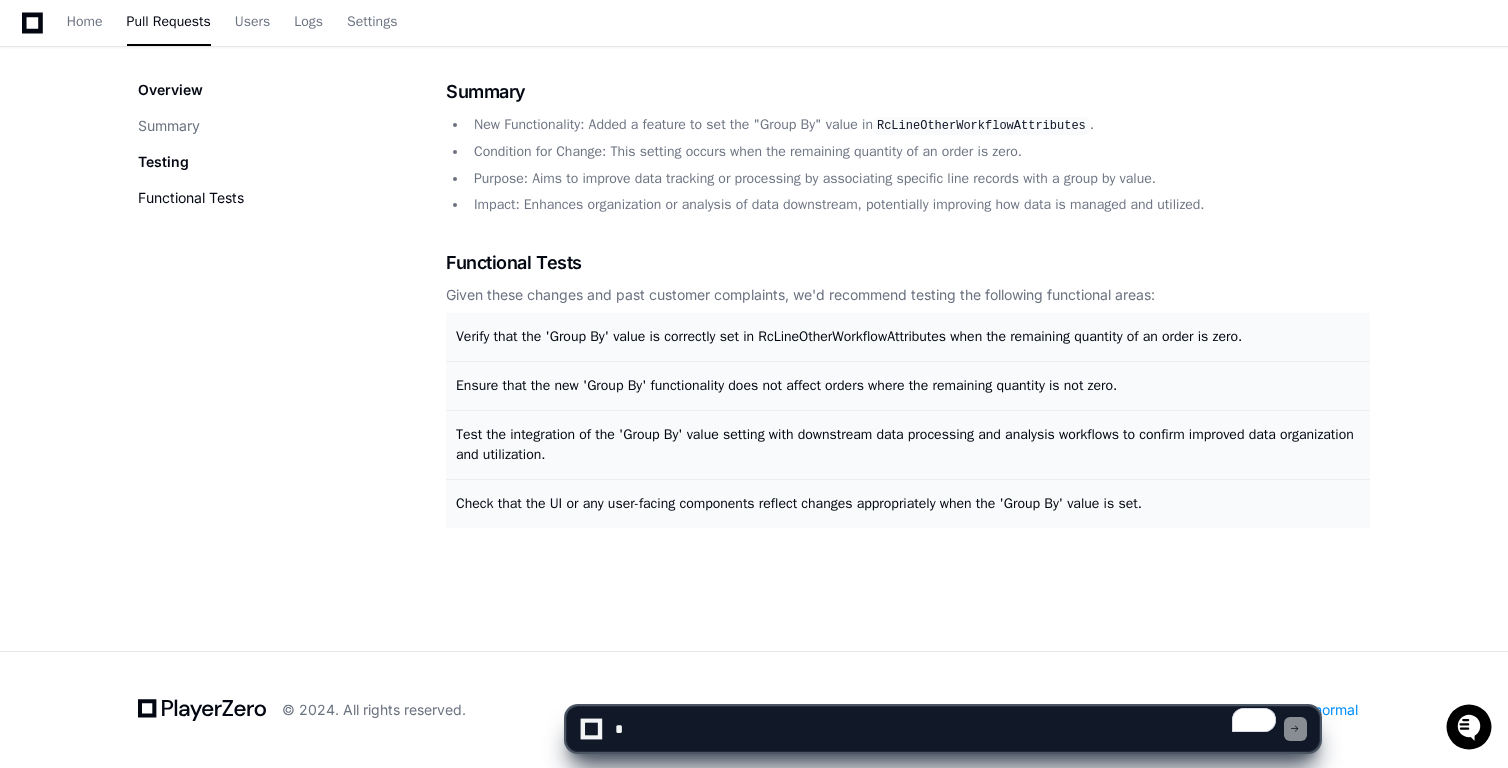 click on "Functional Tests" 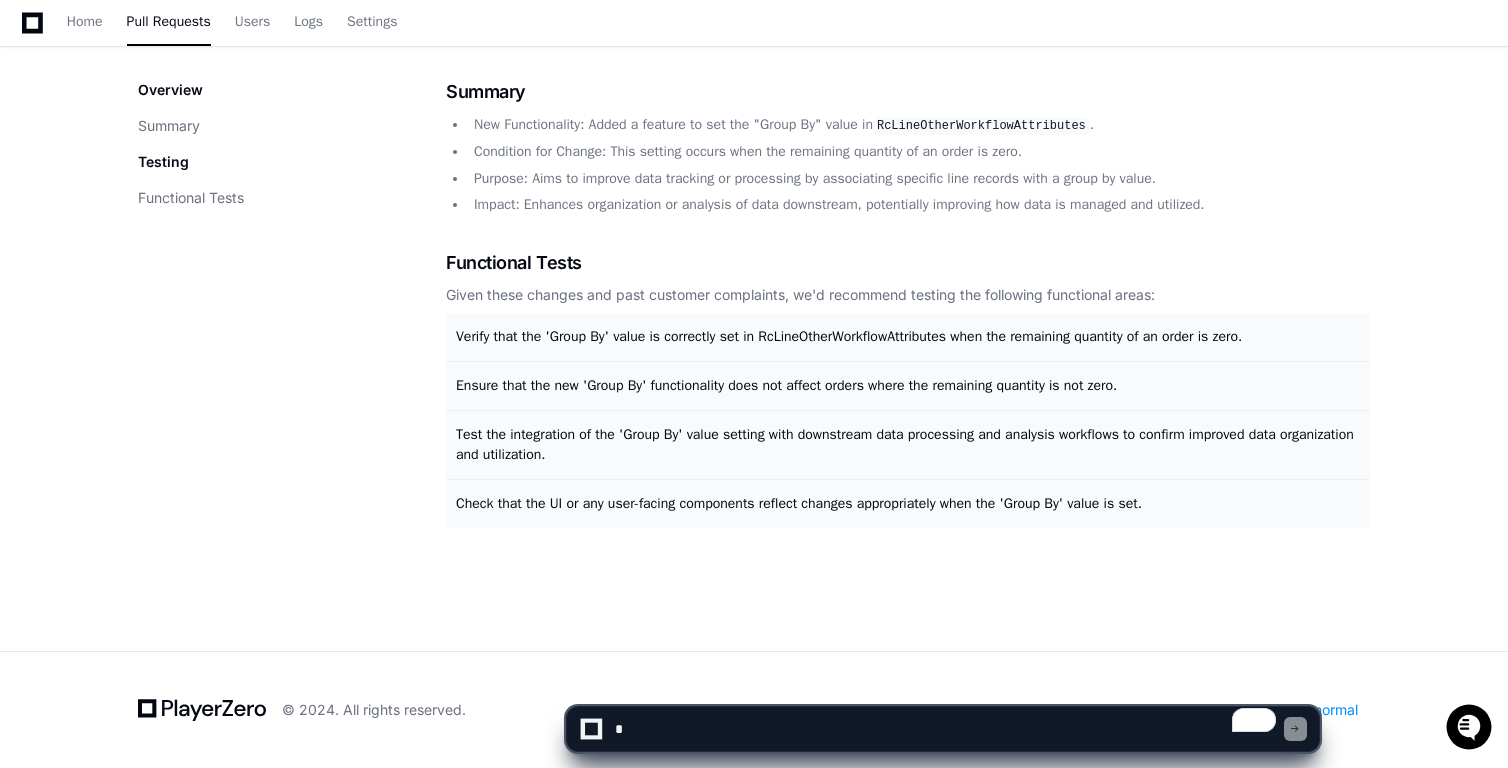 click 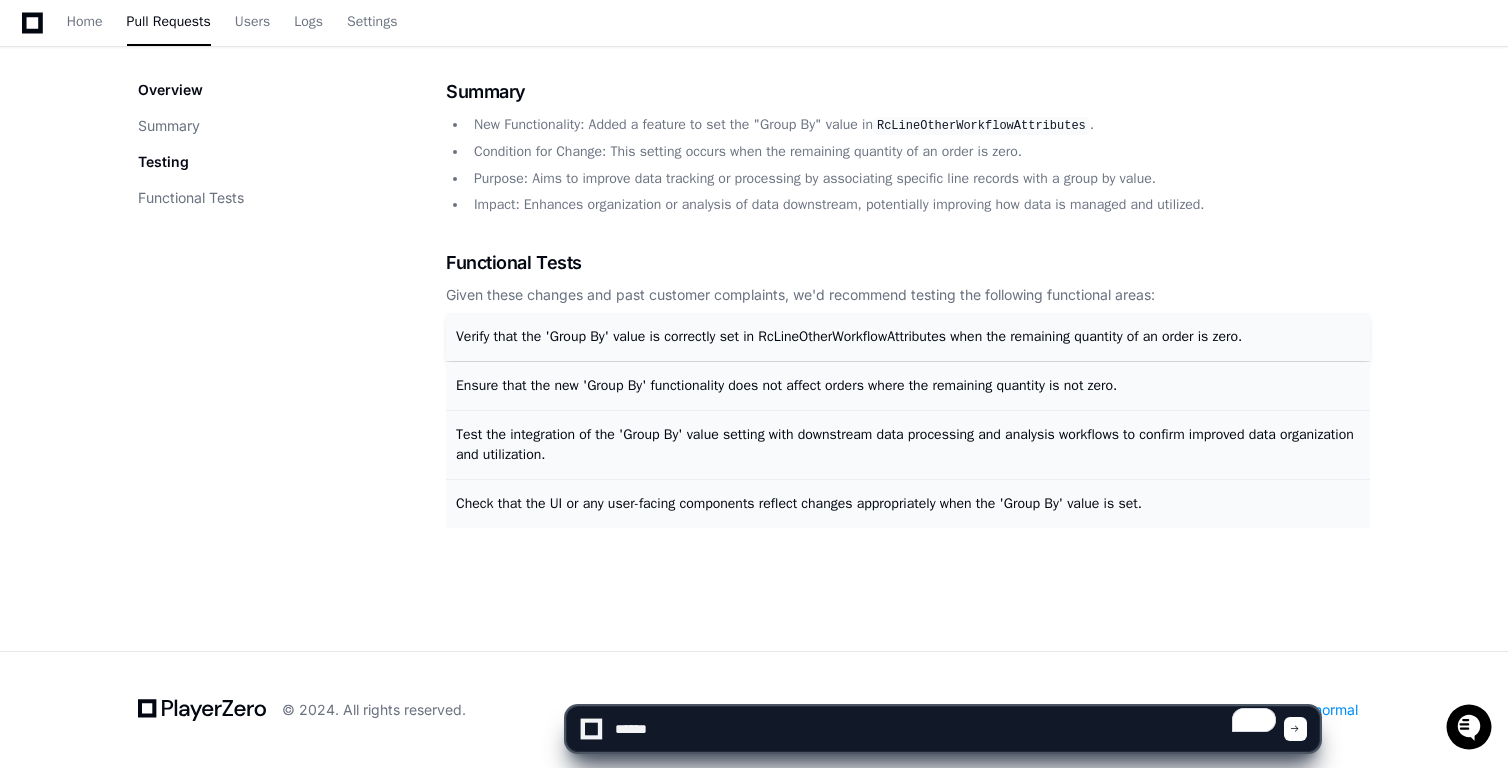 type on "******" 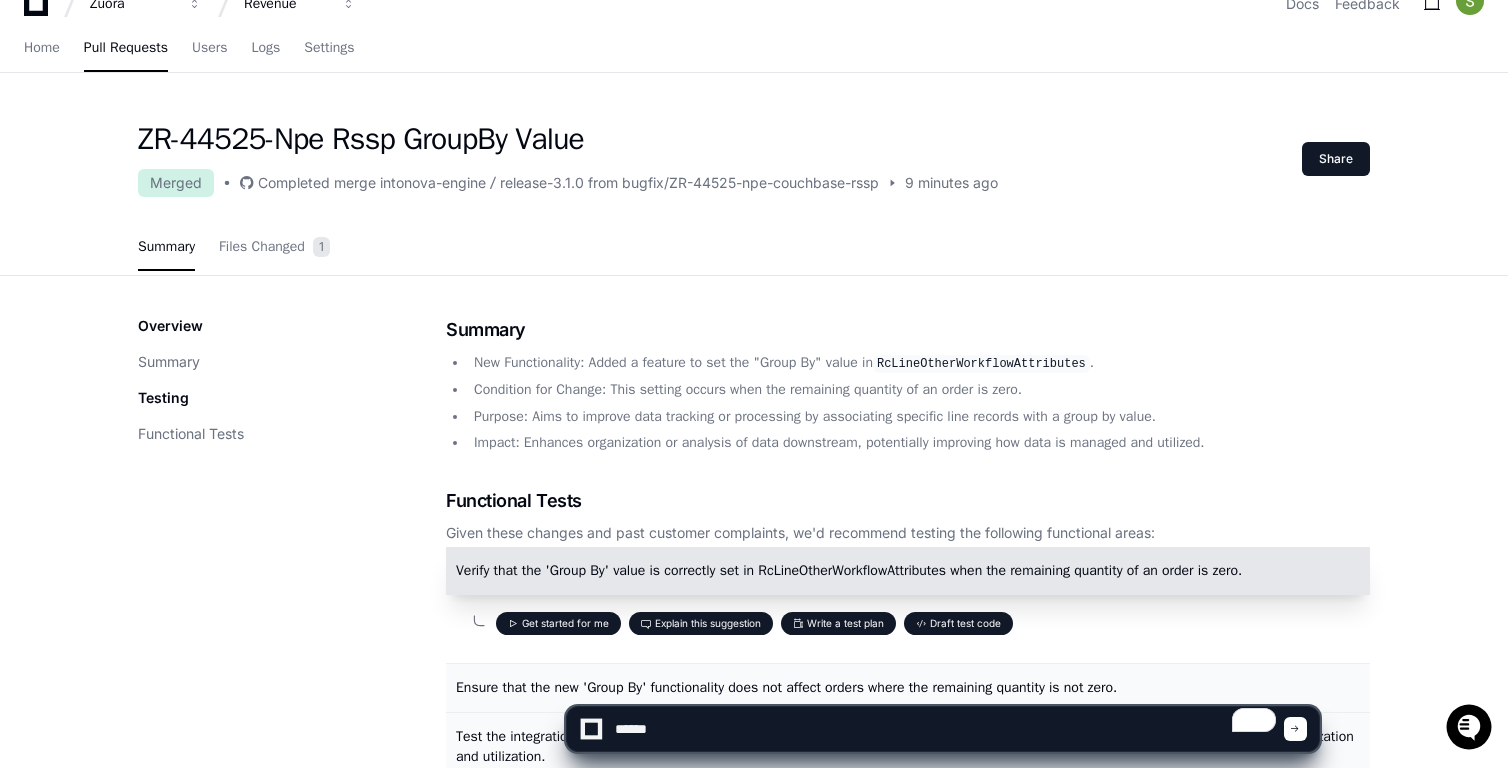 scroll, scrollTop: 0, scrollLeft: 0, axis: both 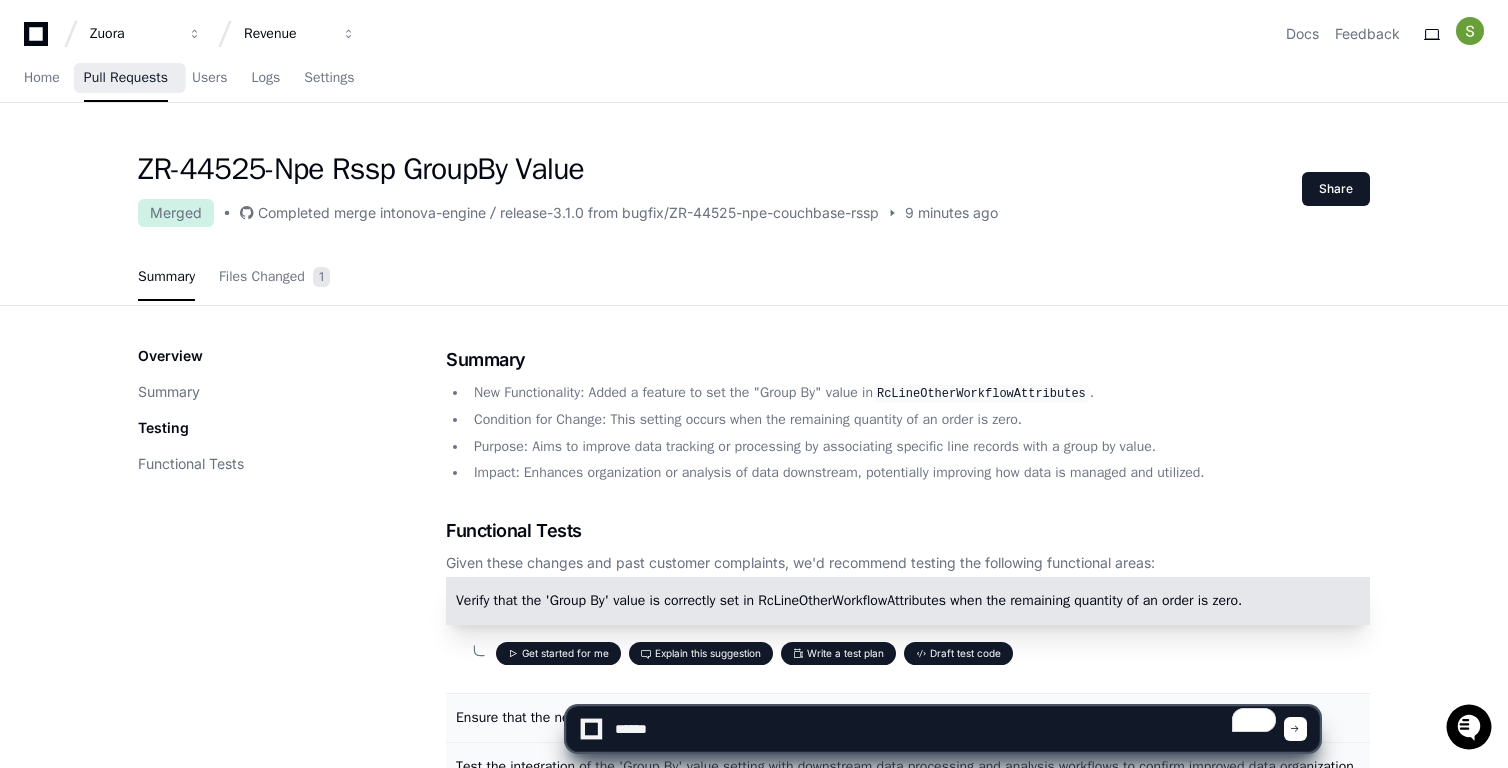 click on "Pull Requests" at bounding box center [126, 78] 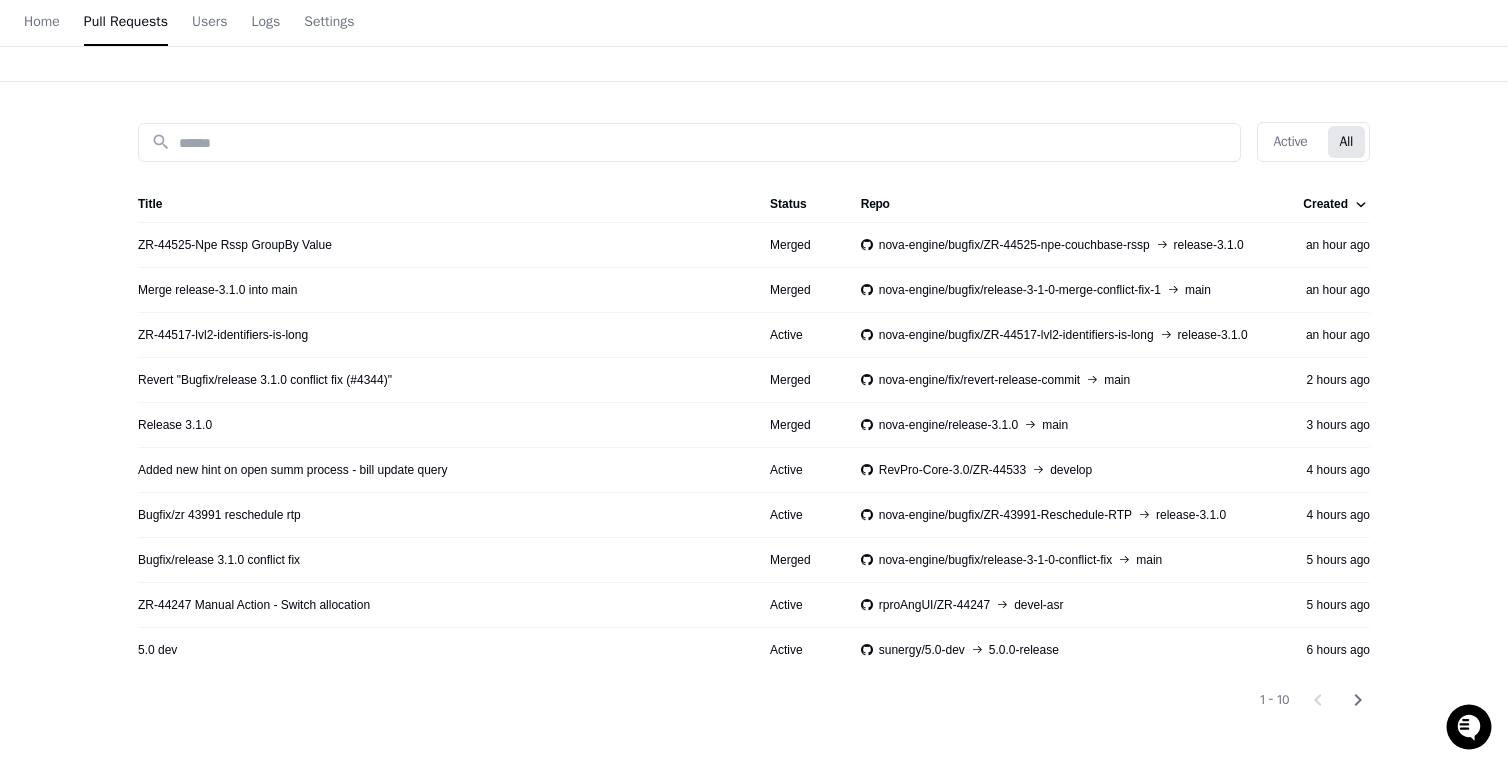 scroll, scrollTop: 177, scrollLeft: 0, axis: vertical 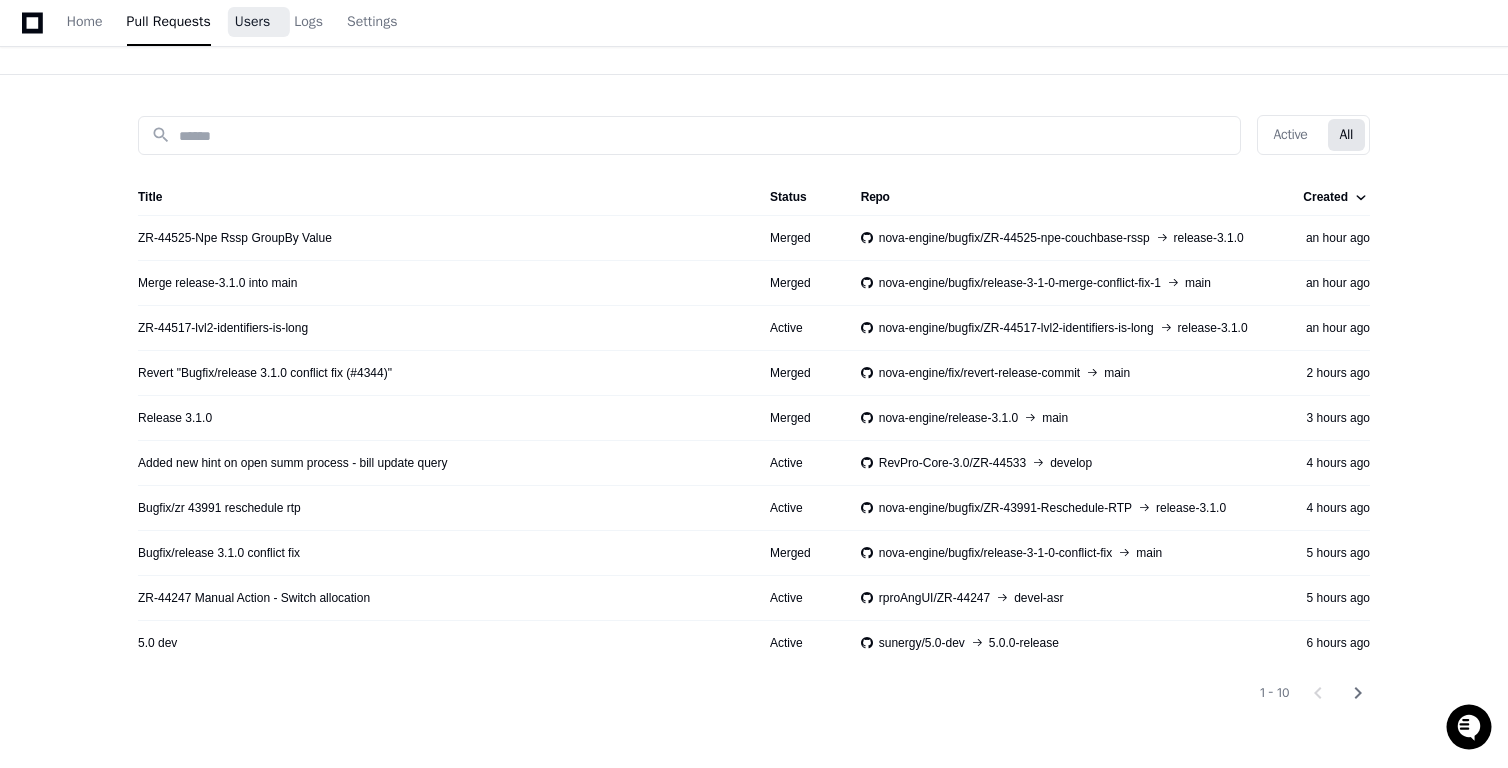 click on "Users" at bounding box center (253, 22) 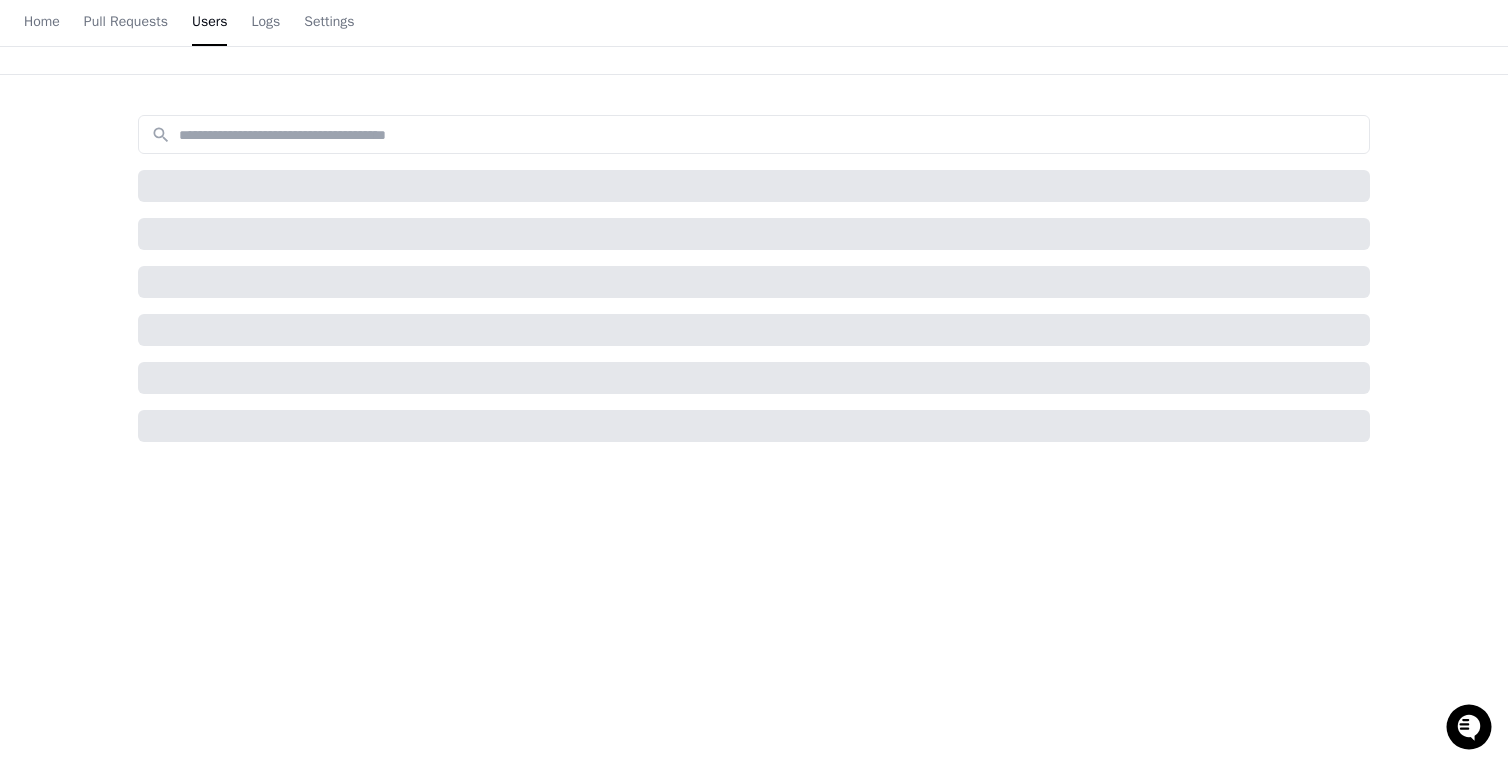 scroll, scrollTop: 0, scrollLeft: 0, axis: both 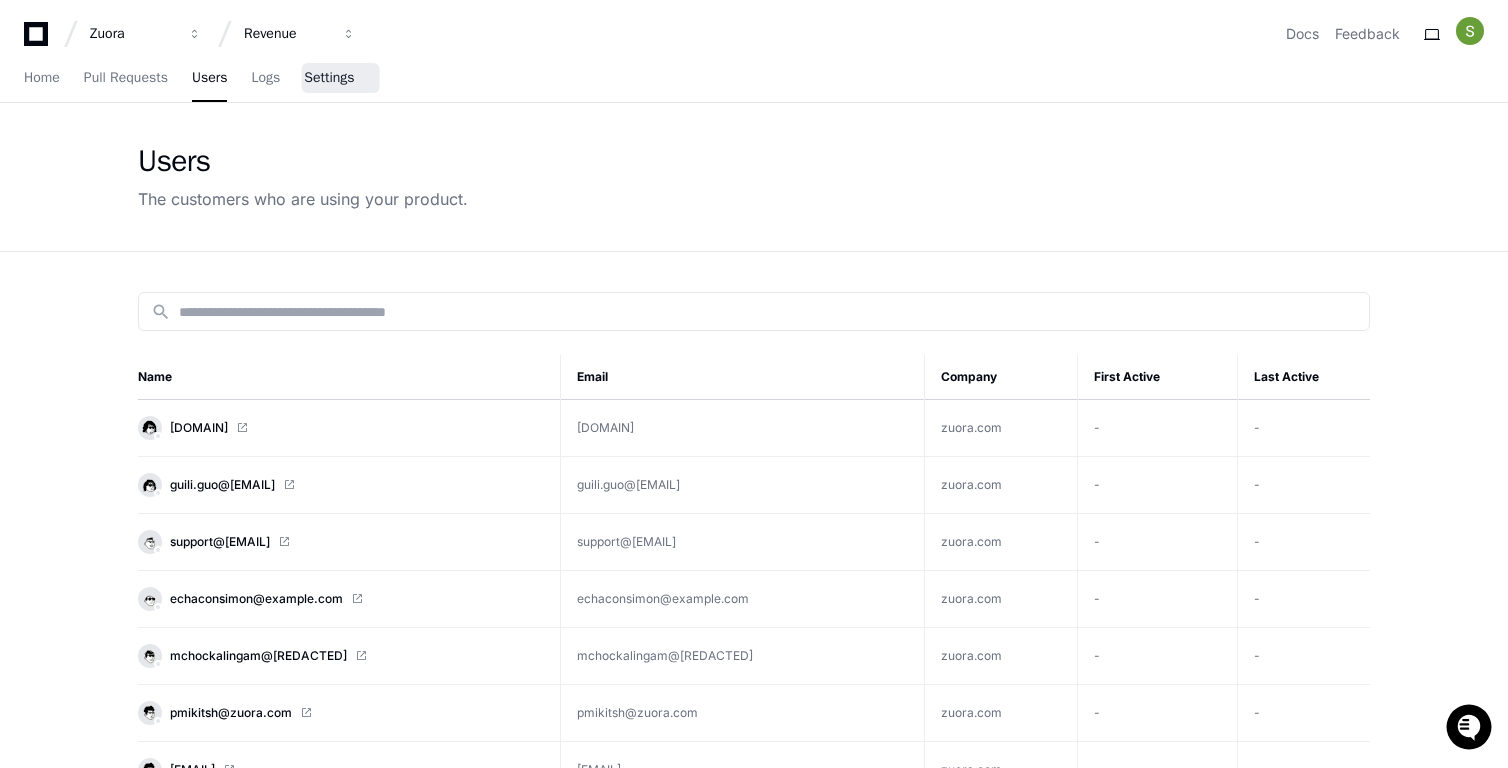 click on "Settings" at bounding box center (329, 79) 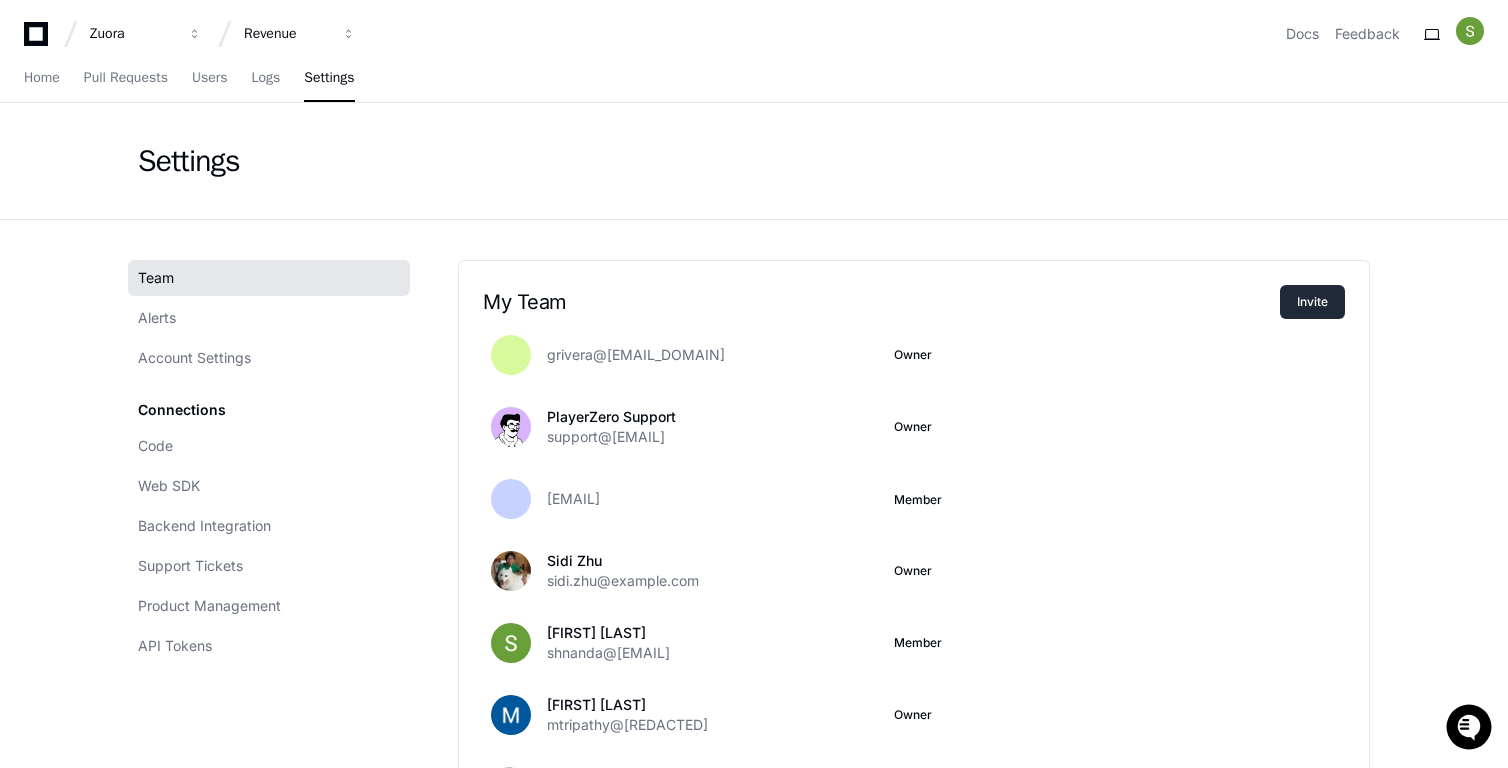 click on "Invite" 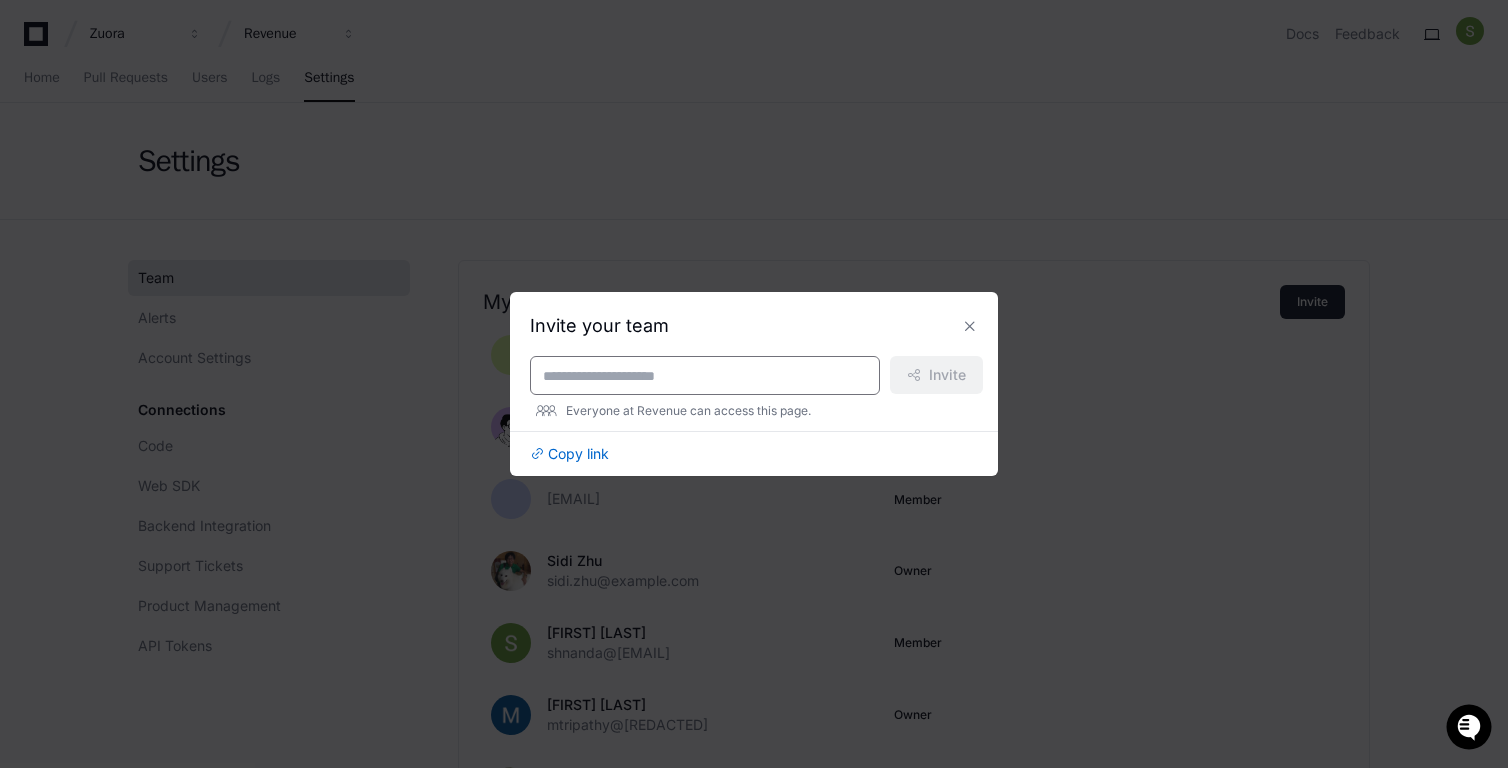 click at bounding box center [705, 376] 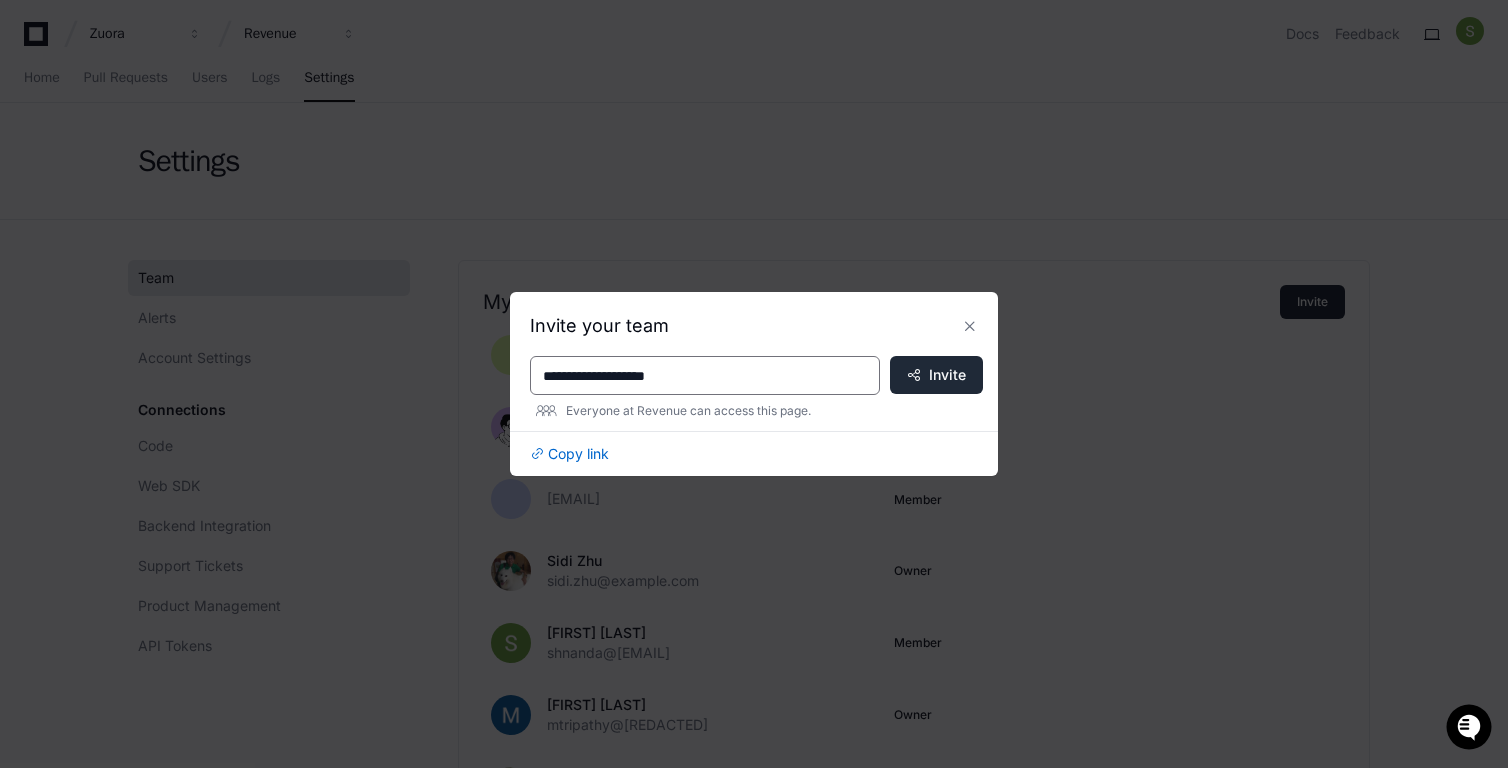 type on "**********" 